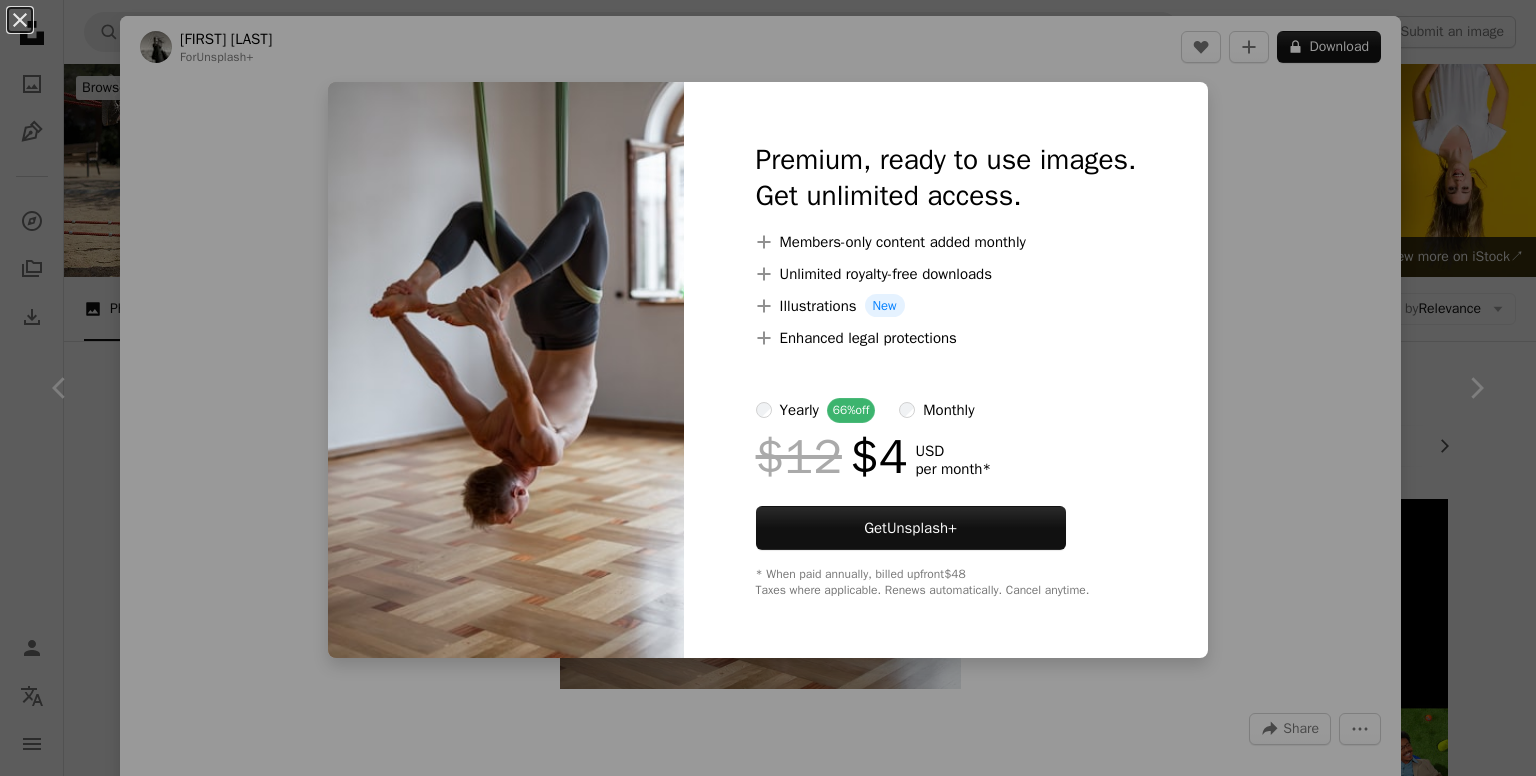 scroll, scrollTop: 5666, scrollLeft: 0, axis: vertical 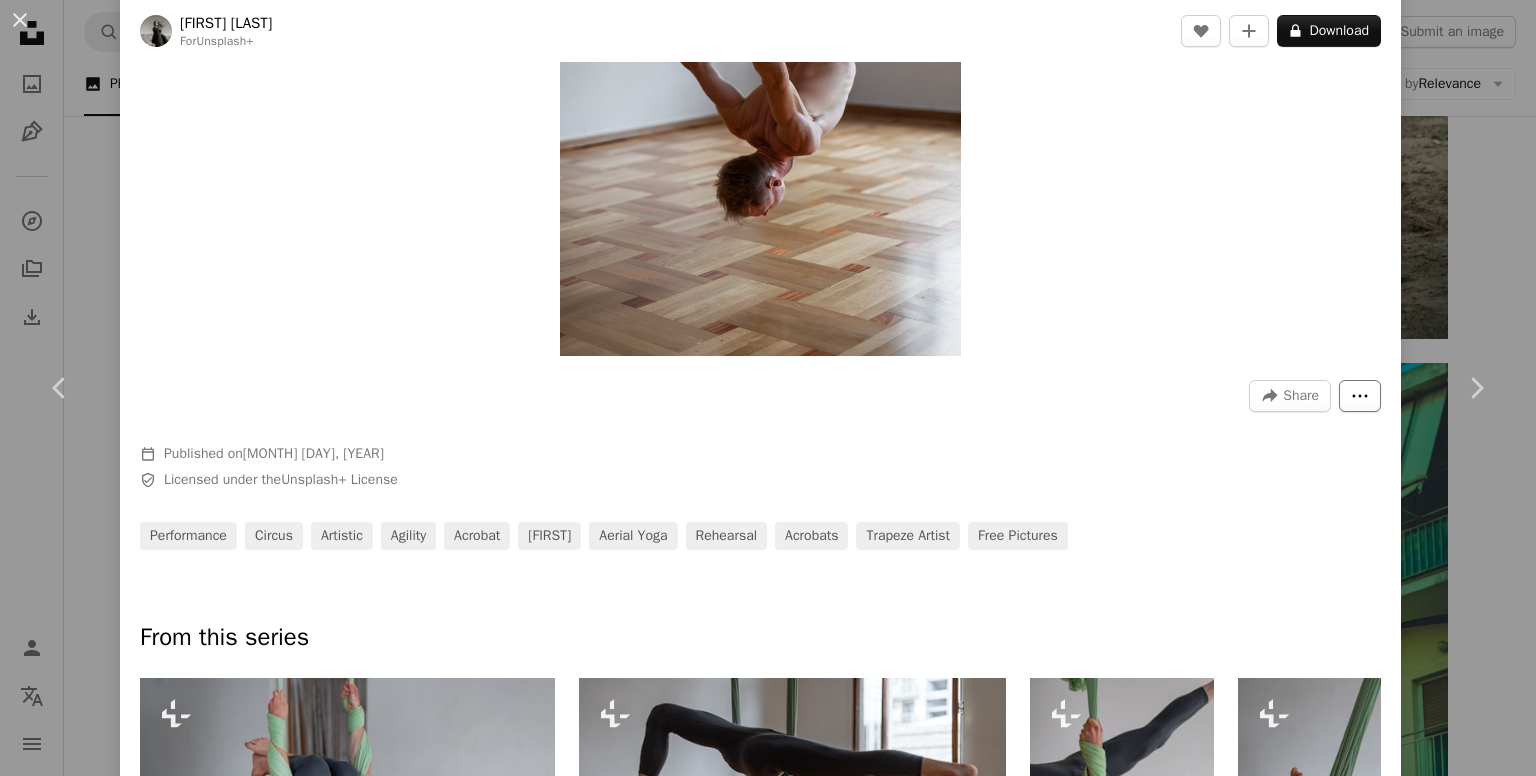 click on "More Actions" at bounding box center (1360, 396) 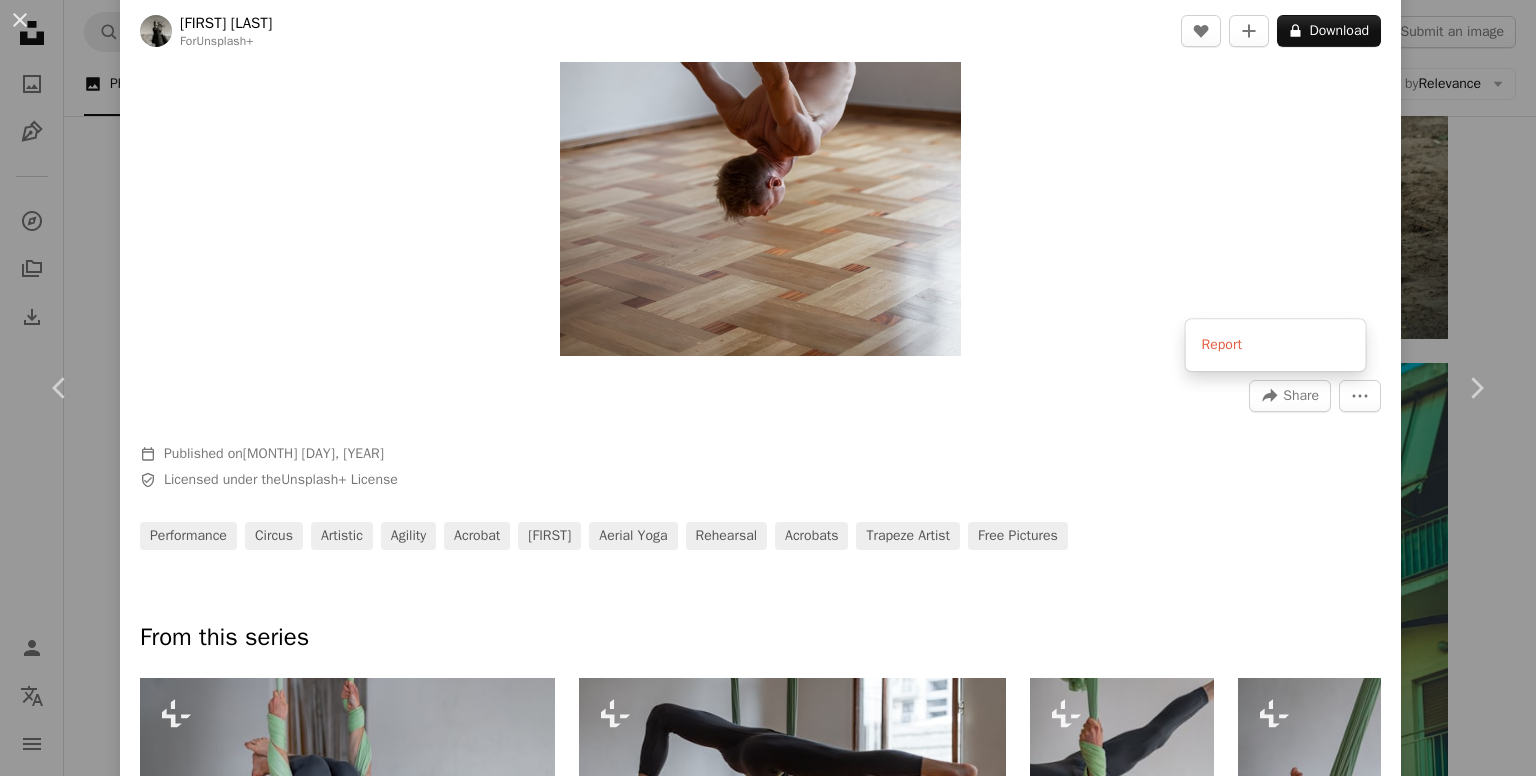 click on "An X shape Chevron left Chevron right [FIRST] [LAST] For  Unsplash+ A heart A plus sign A lock Download Zoom in A forward-right arrow Share More Actions Calendar outlined Published on  [MONTH] [DAY], [YEAR] Safety Licensed under the  Unsplash+ License performance circus artistic agility acrobat daredevil aerial yoga rehearsal acrobats trapeze artist Free pictures From this series Chevron right Plus sign for Unsplash+ Plus sign for Unsplash+ Plus sign for Unsplash+ Plus sign for Unsplash+ Plus sign for Unsplash+ Plus sign for Unsplash+ Plus sign for Unsplash+ Plus sign for Unsplash+ Plus sign for Unsplash+ Plus sign for Unsplash+ Related images Plus sign for Unsplash+ A heart A plus sign [FIRST] [LAST] For  Unsplash+ A lock Download Plus sign for Unsplash+ A heart A plus sign [FIRST] [LAST] For  Unsplash+ A lock Download Plus sign for Unsplash+ A heart A plus sign [FIRST] [LAST] For  Unsplash+ A lock Download Plus sign for Unsplash+ A heart A plus sign [FIRST] [LAST] For  Unsplash+ A lock" at bounding box center [768, 388] 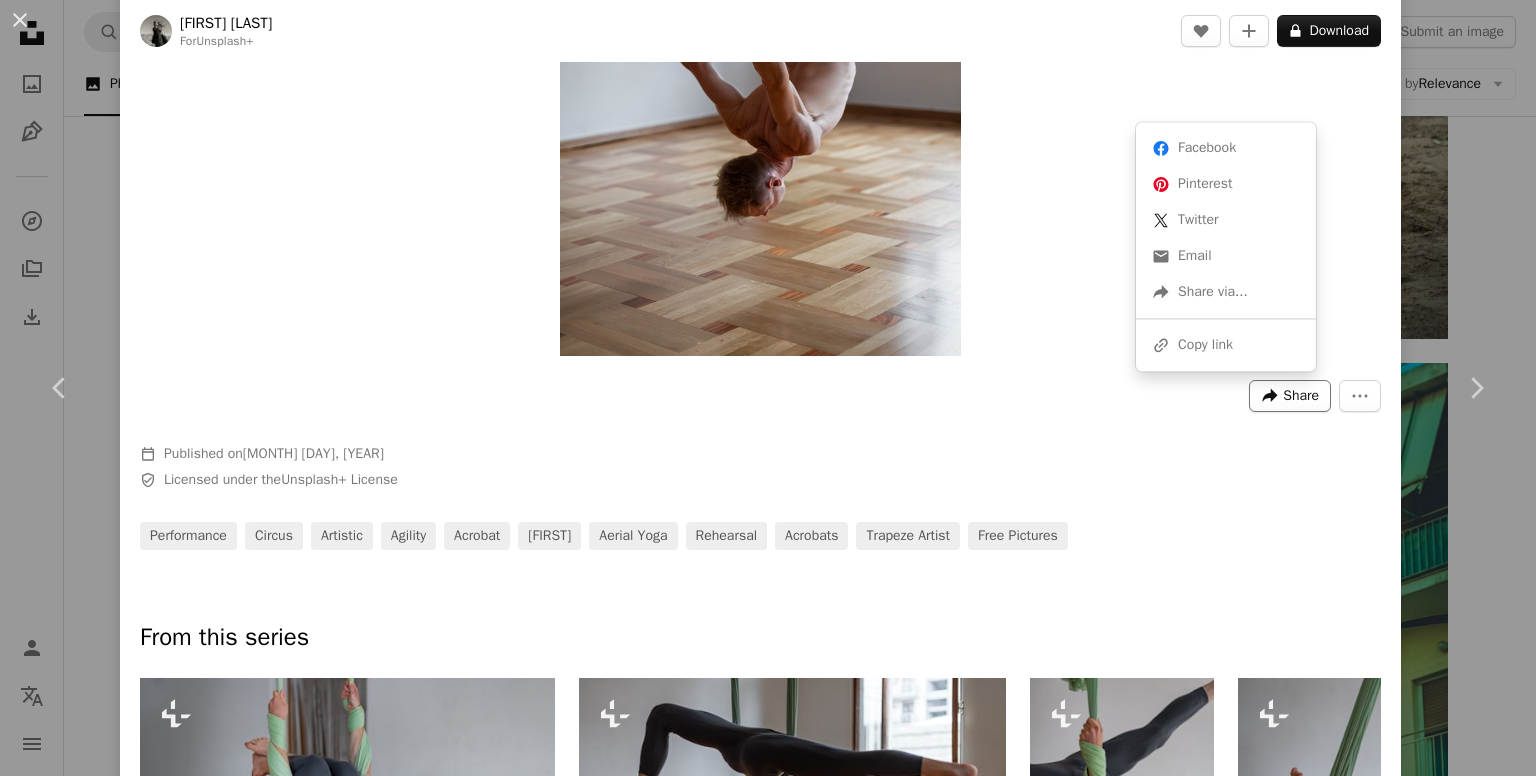 click on "A forward-right arrow" 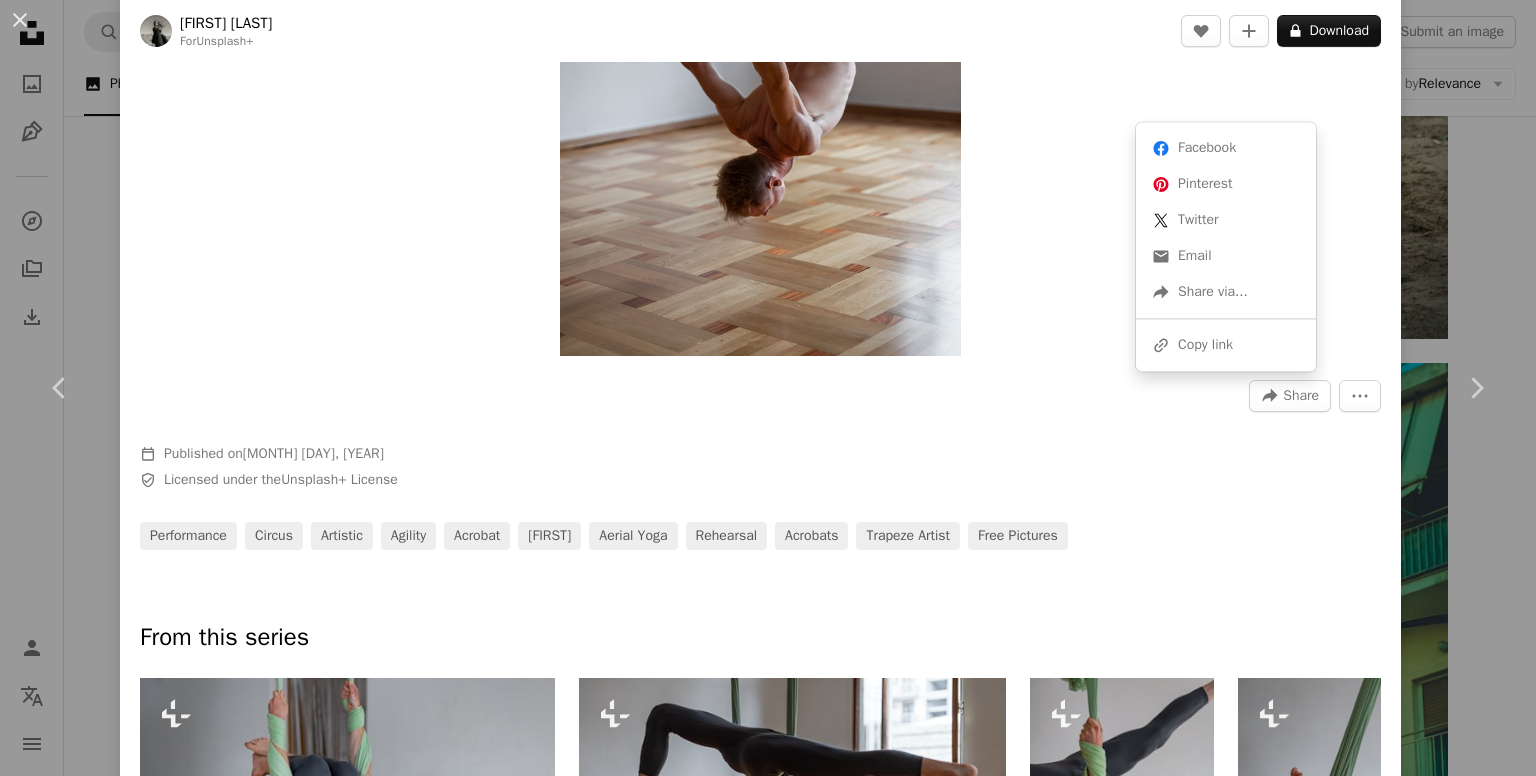 click on "An X shape Chevron left Chevron right [FIRST] [LAST] For  Unsplash+ A heart A plus sign A lock Download Zoom in A forward-right arrow Share More Actions Calendar outlined Published on  [MONTH] [DAY], [YEAR] Safety Licensed under the  Unsplash+ License performance circus artistic agility acrobat daredevil aerial yoga rehearsal acrobats trapeze artist Free pictures From this series Chevron right Plus sign for Unsplash+ Plus sign for Unsplash+ Plus sign for Unsplash+ Plus sign for Unsplash+ Plus sign for Unsplash+ Plus sign for Unsplash+ Plus sign for Unsplash+ Plus sign for Unsplash+ Plus sign for Unsplash+ Plus sign for Unsplash+ Related images Plus sign for Unsplash+ A heart A plus sign [FIRST] [LAST] For  Unsplash+ A lock Download Plus sign for Unsplash+ A heart A plus sign [FIRST] [LAST] For  Unsplash+ A lock Download Plus sign for Unsplash+ A heart A plus sign [FIRST] [LAST] For  Unsplash+ A lock Download Plus sign for Unsplash+ A heart A plus sign [FIRST] [LAST] For  Unsplash+ A lock" at bounding box center [768, 388] 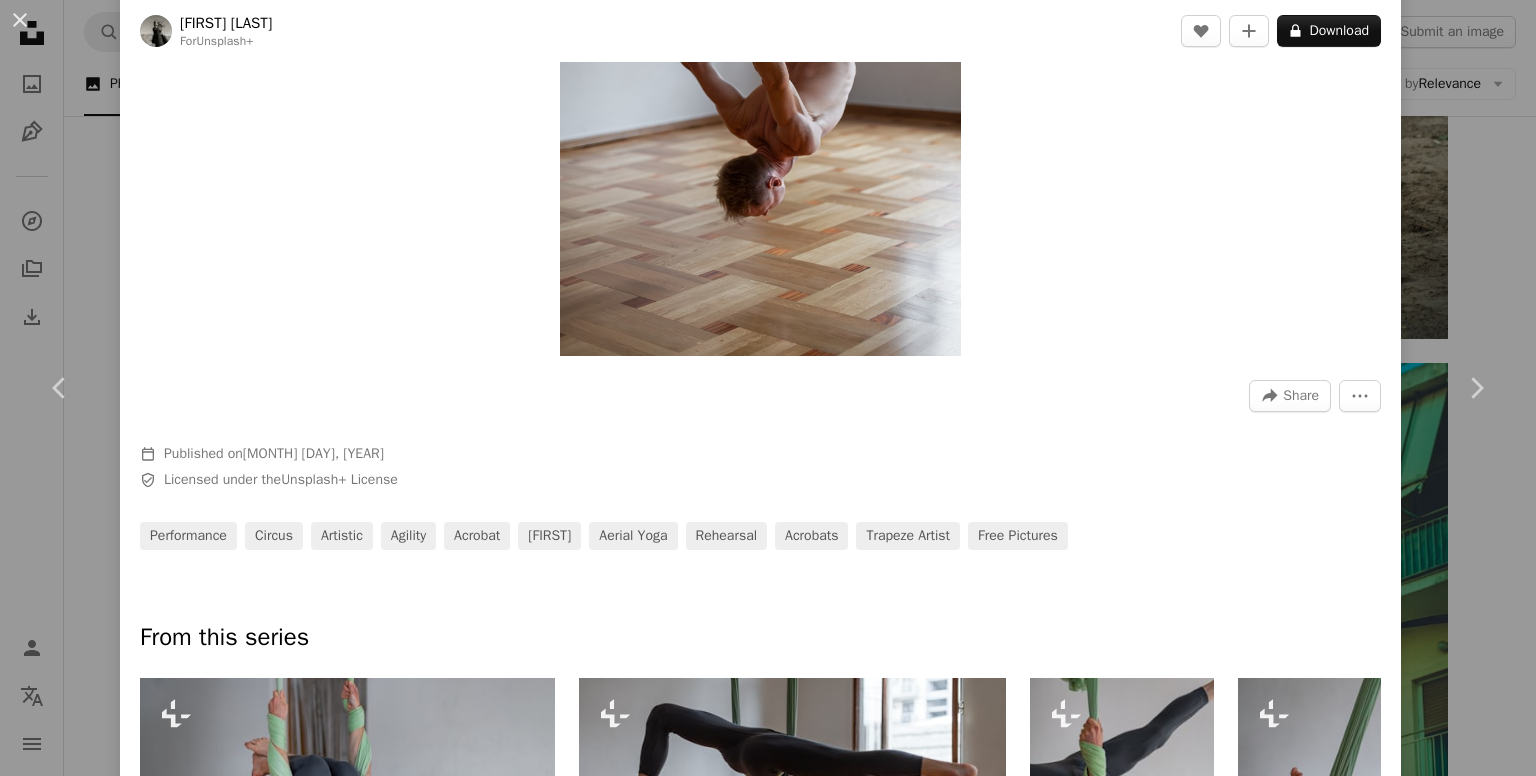 scroll, scrollTop: 0, scrollLeft: 0, axis: both 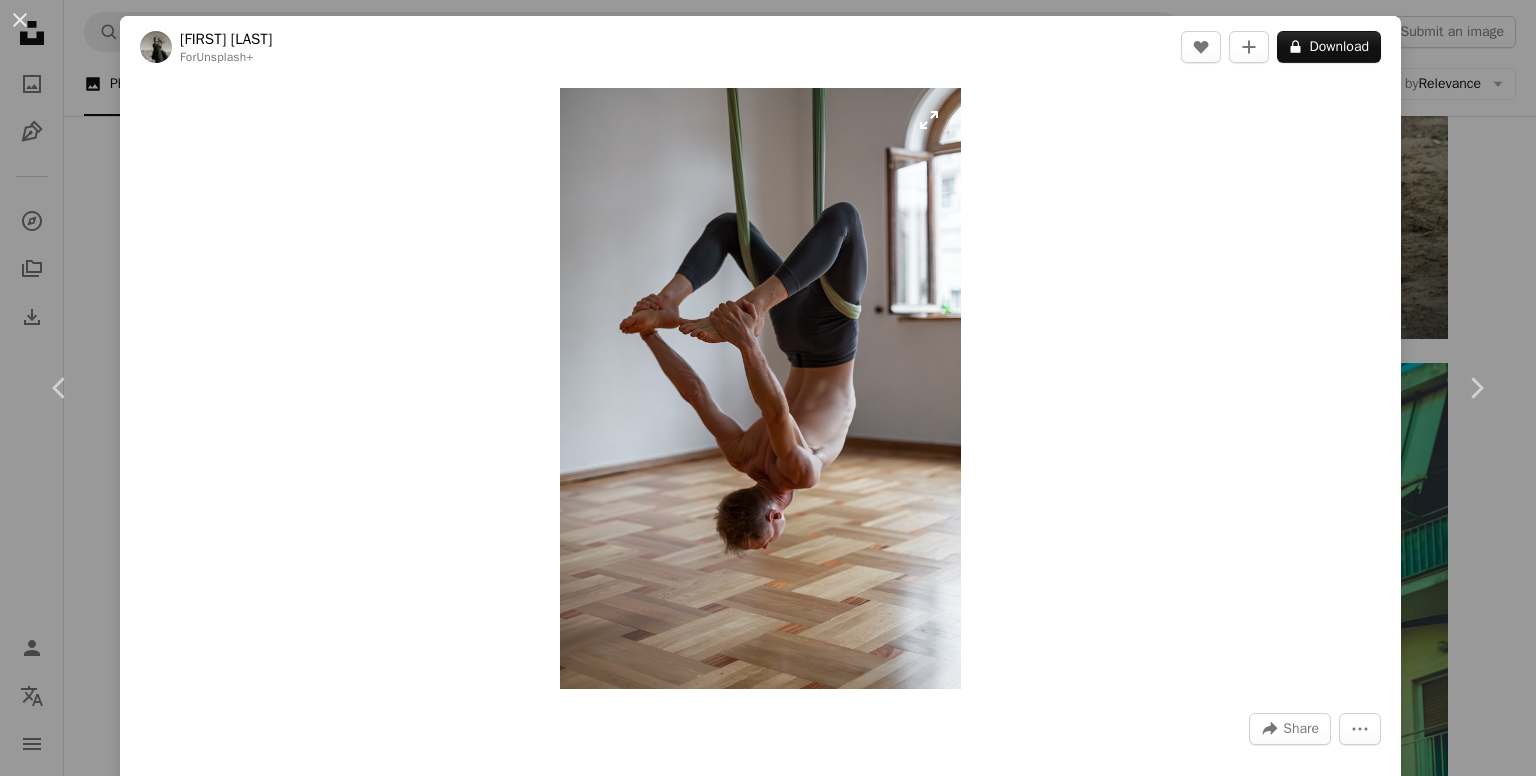 click at bounding box center [760, 388] 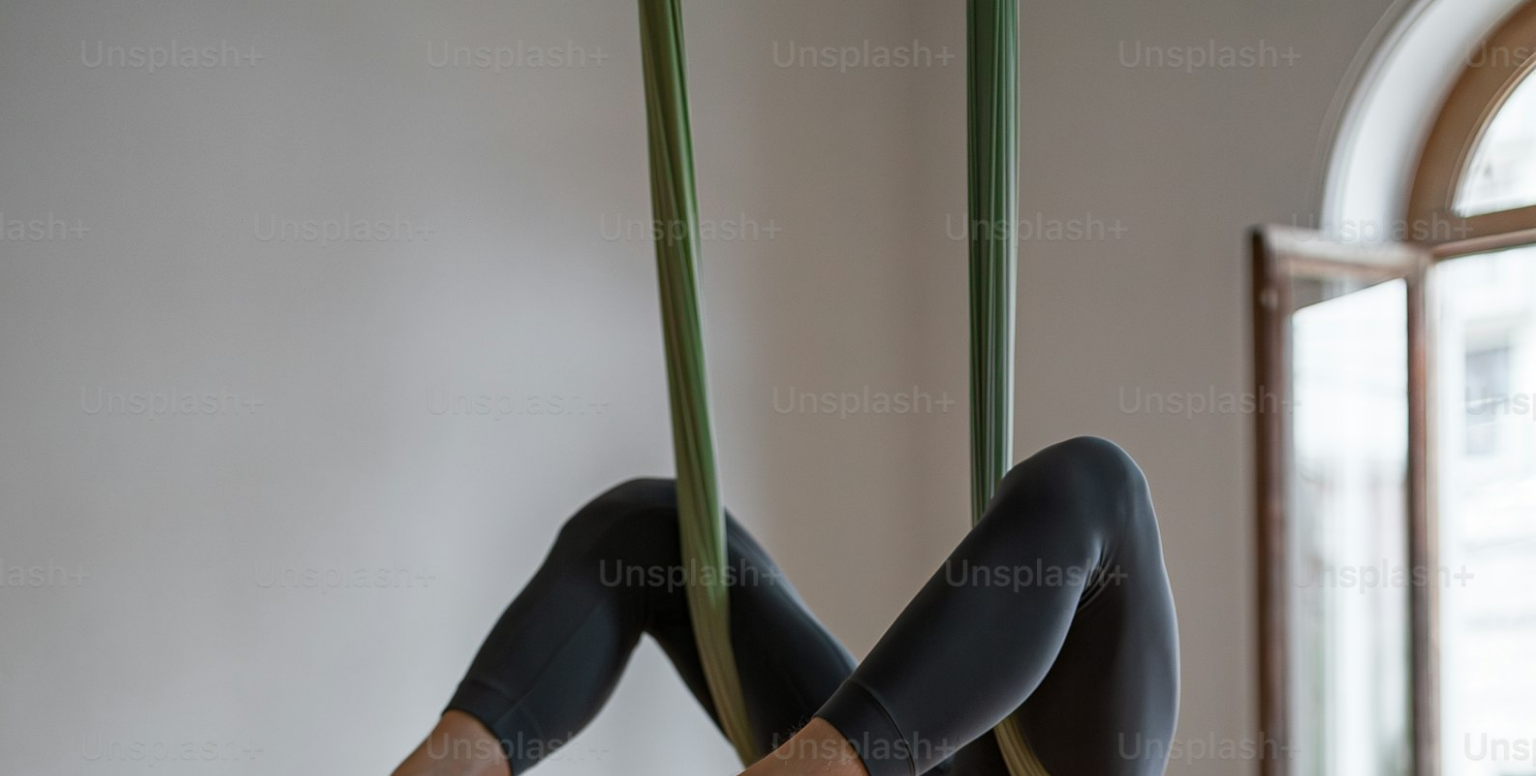 scroll, scrollTop: 742, scrollLeft: 0, axis: vertical 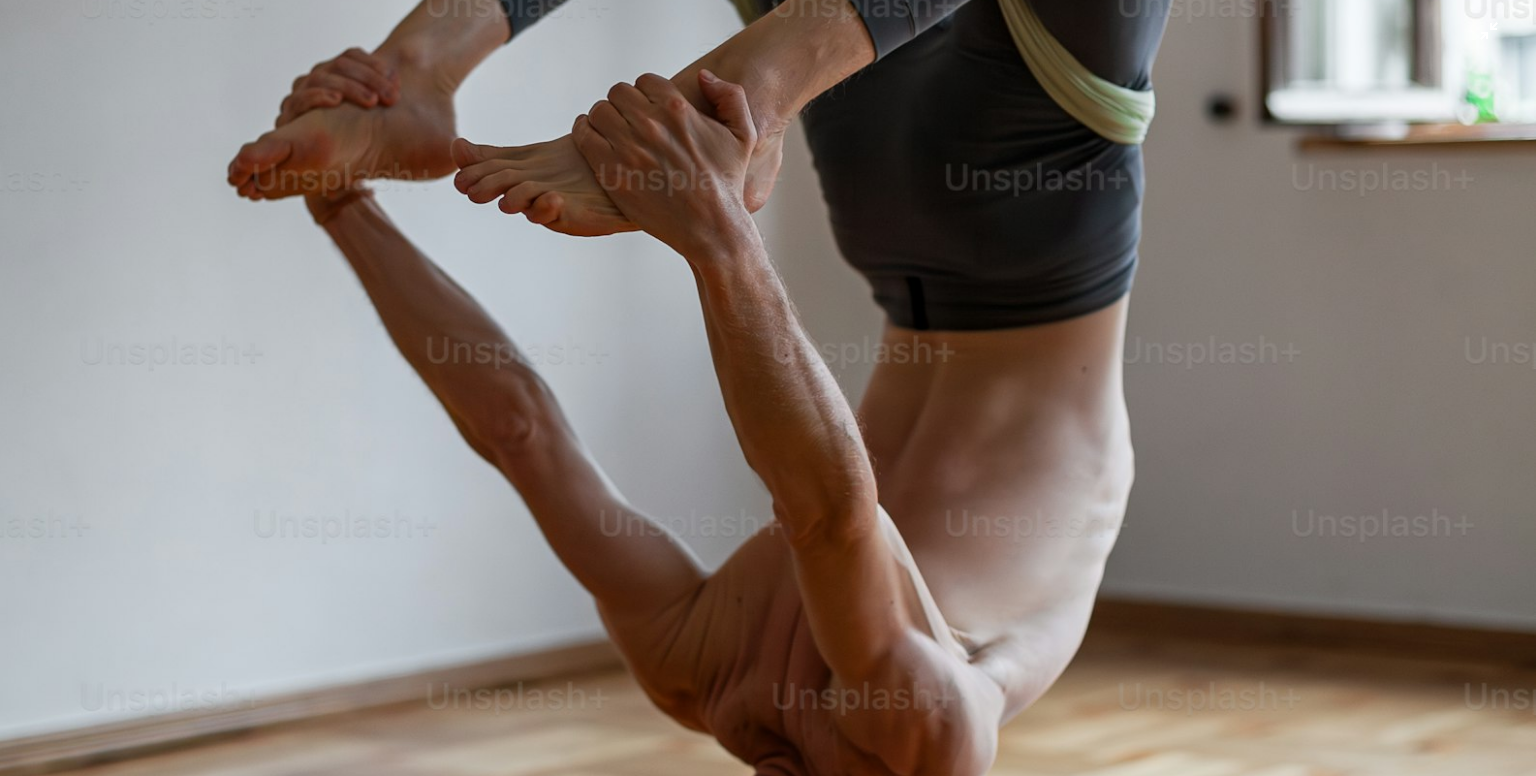 type 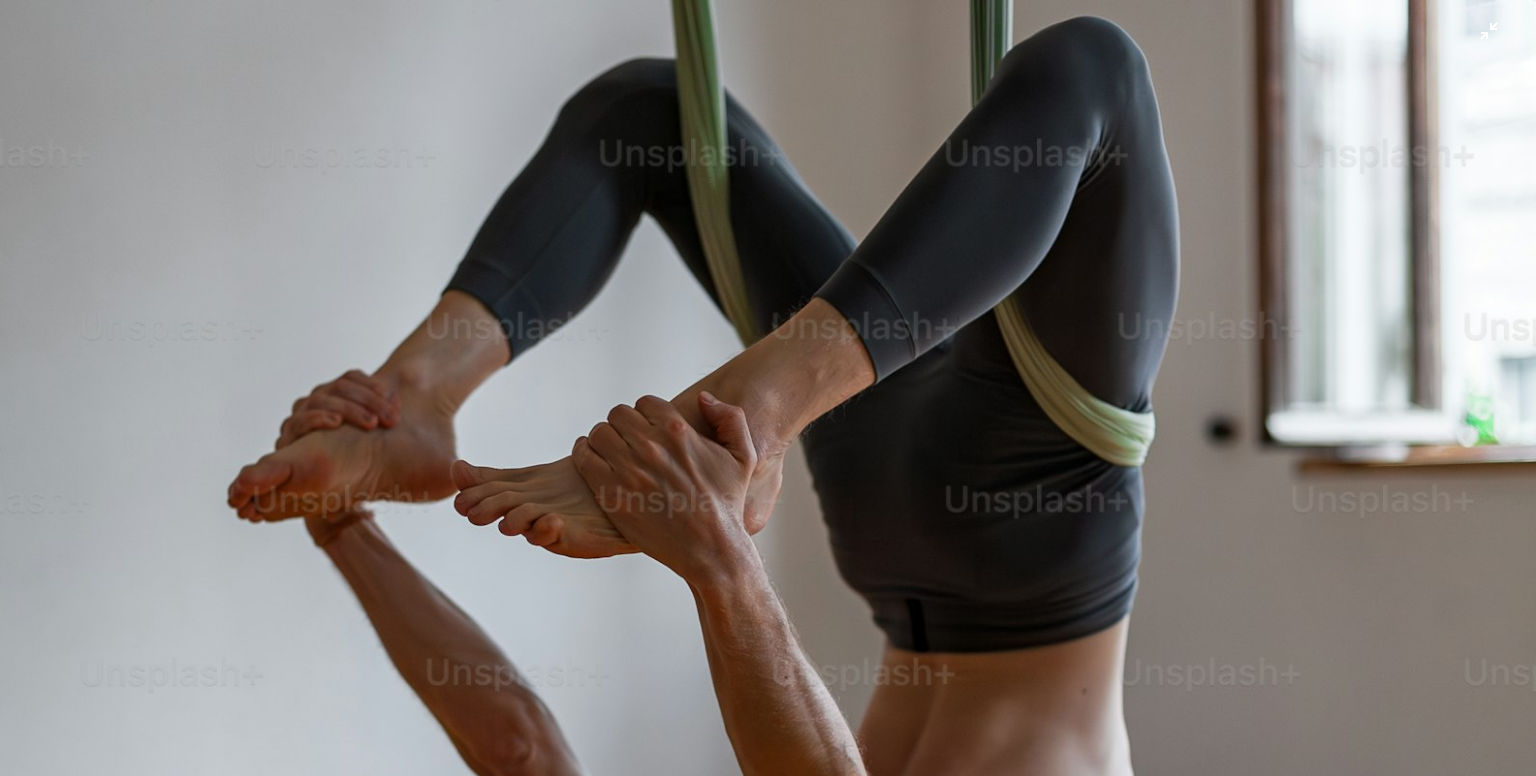 scroll, scrollTop: 408, scrollLeft: 0, axis: vertical 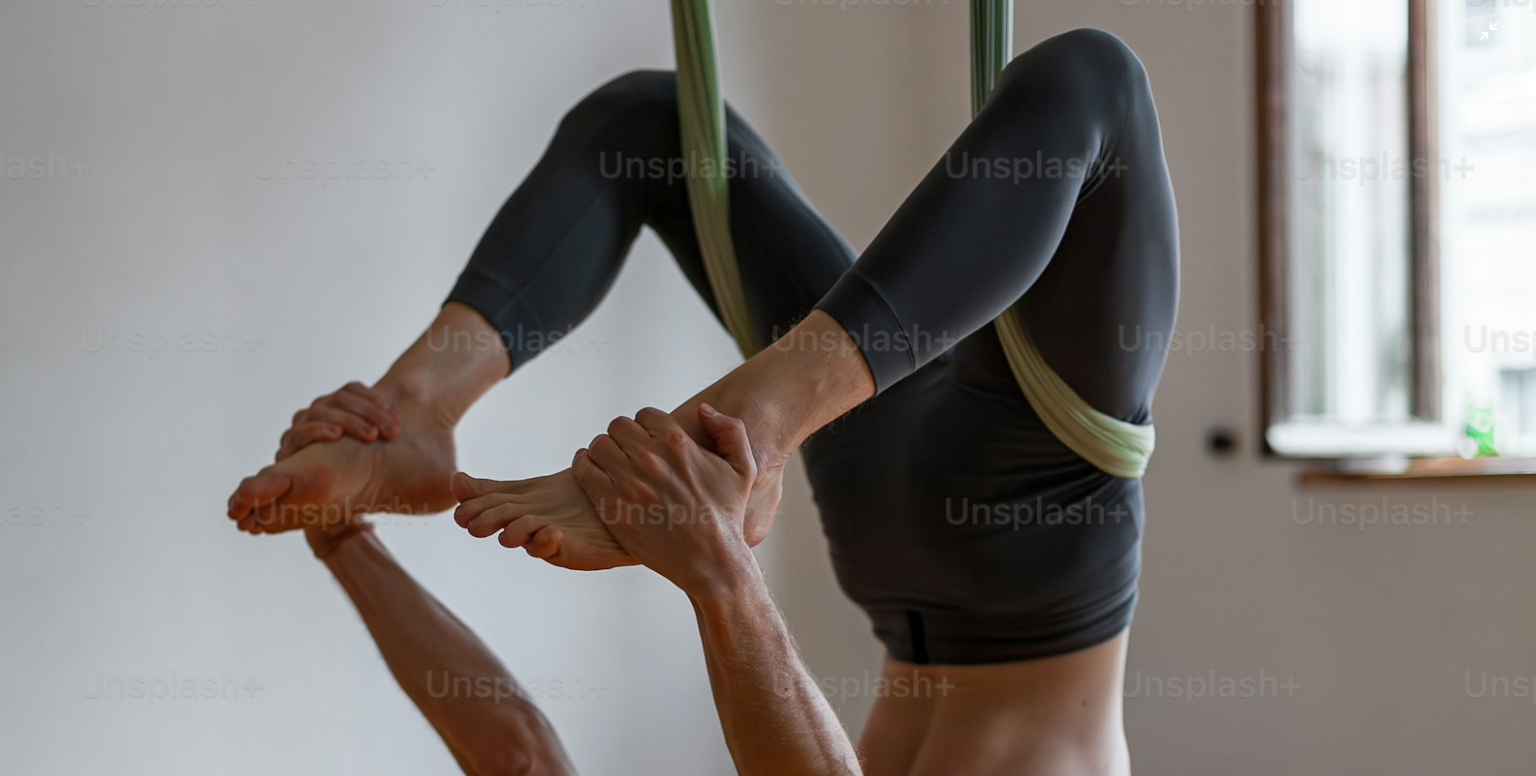 click at bounding box center [768, 744] 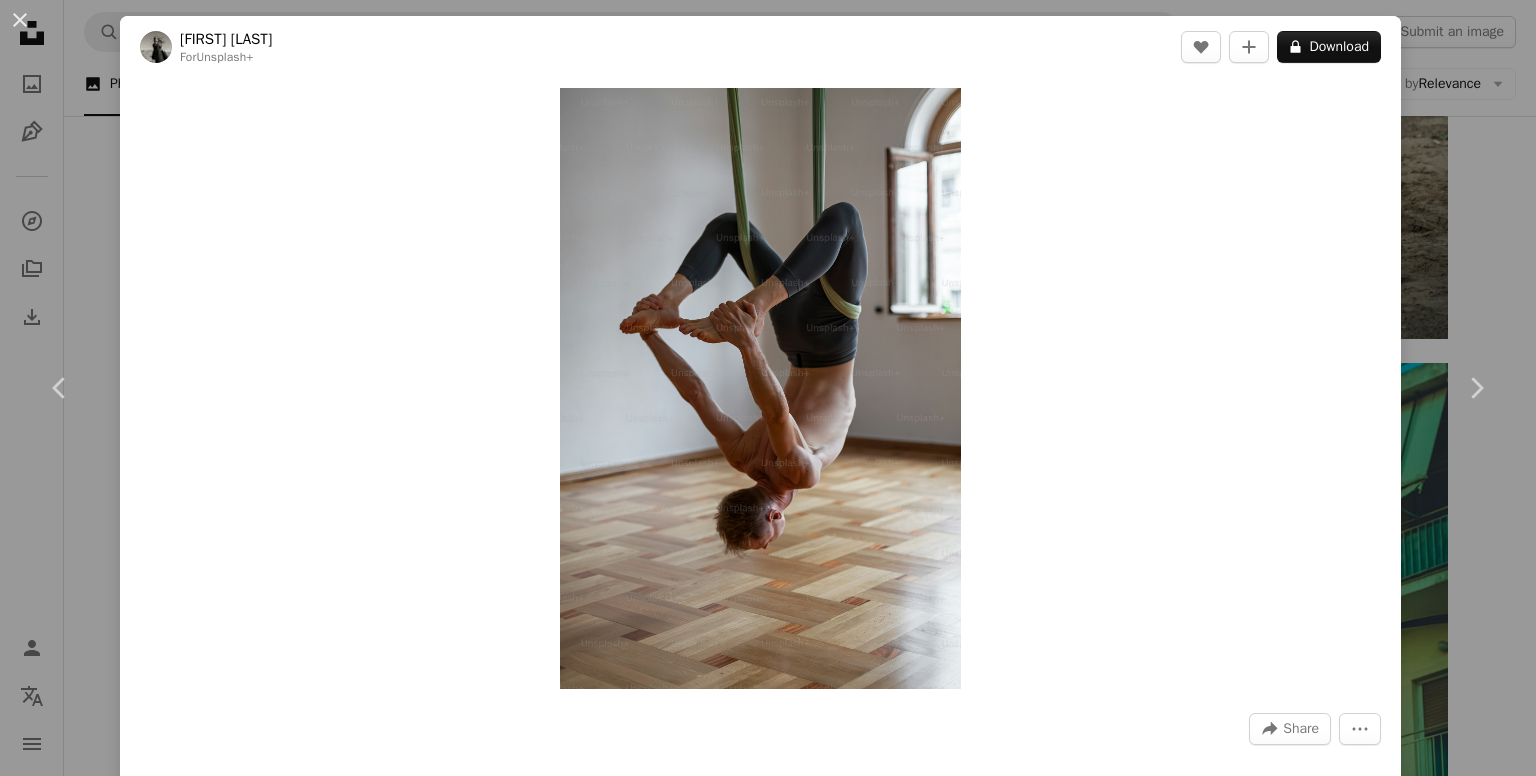 drag, startPoint x: 817, startPoint y: 305, endPoint x: 1208, endPoint y: 442, distance: 414.30664 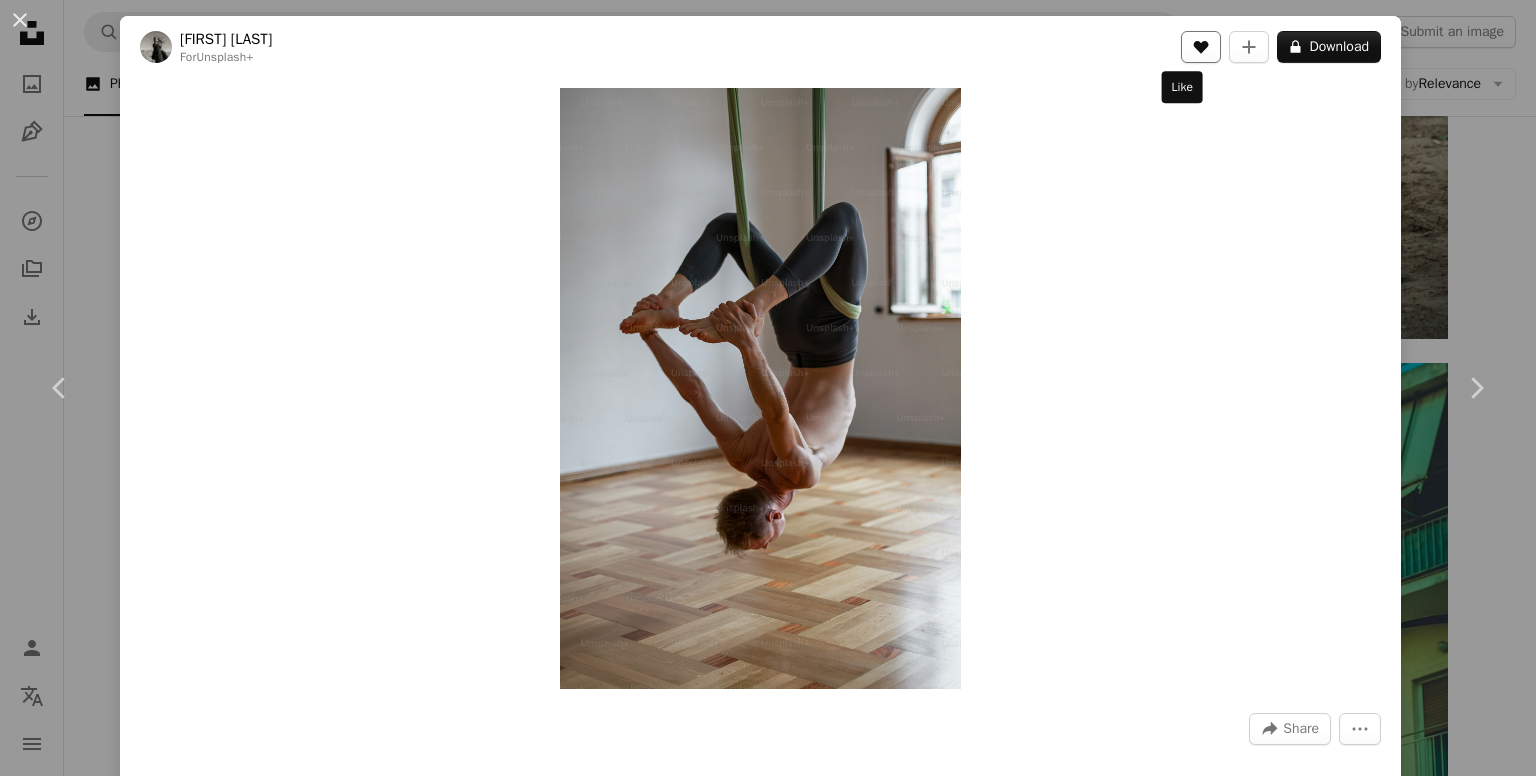 click on "A heart" at bounding box center [1201, 47] 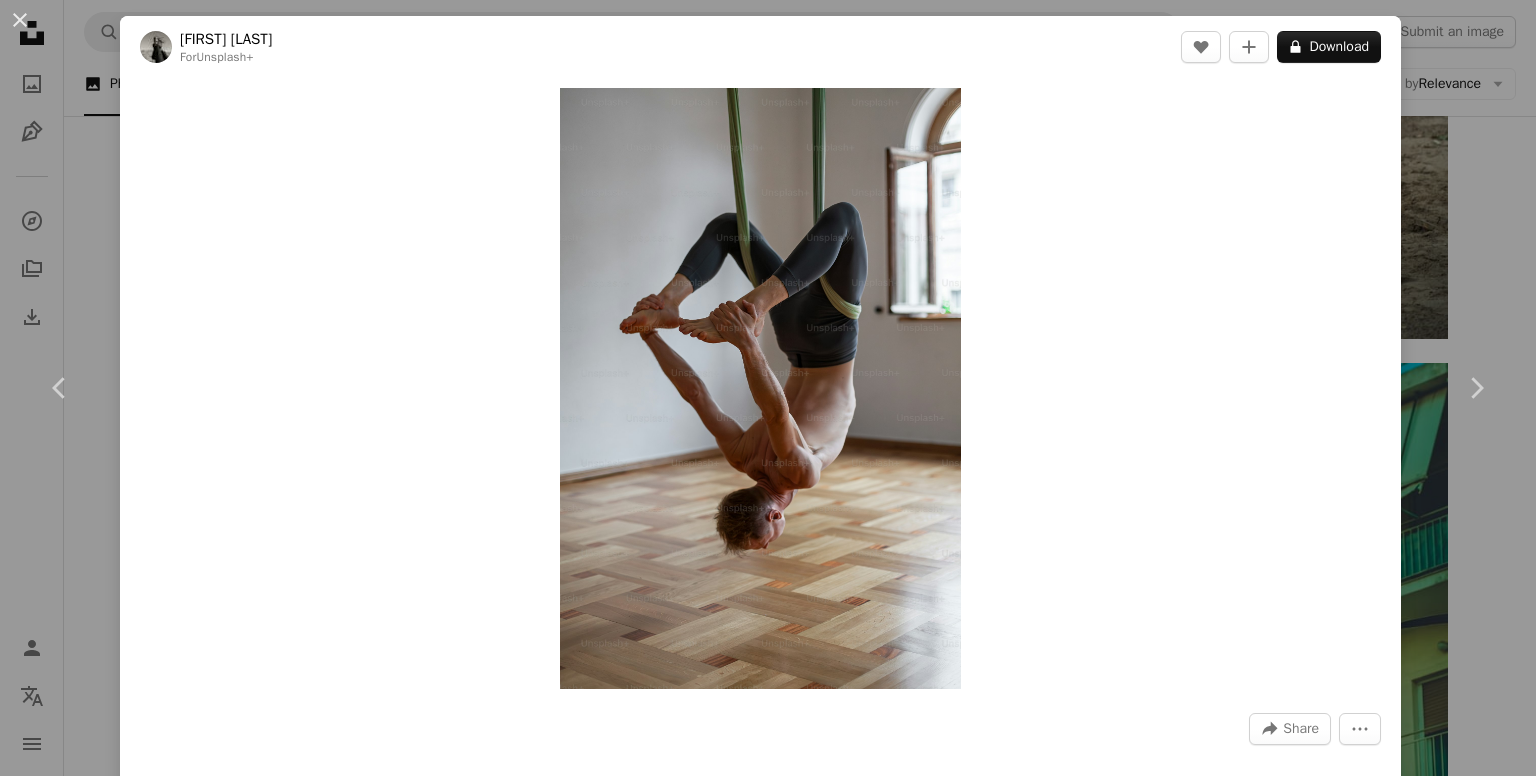 drag, startPoint x: 769, startPoint y: 350, endPoint x: 662, endPoint y: 333, distance: 108.34205 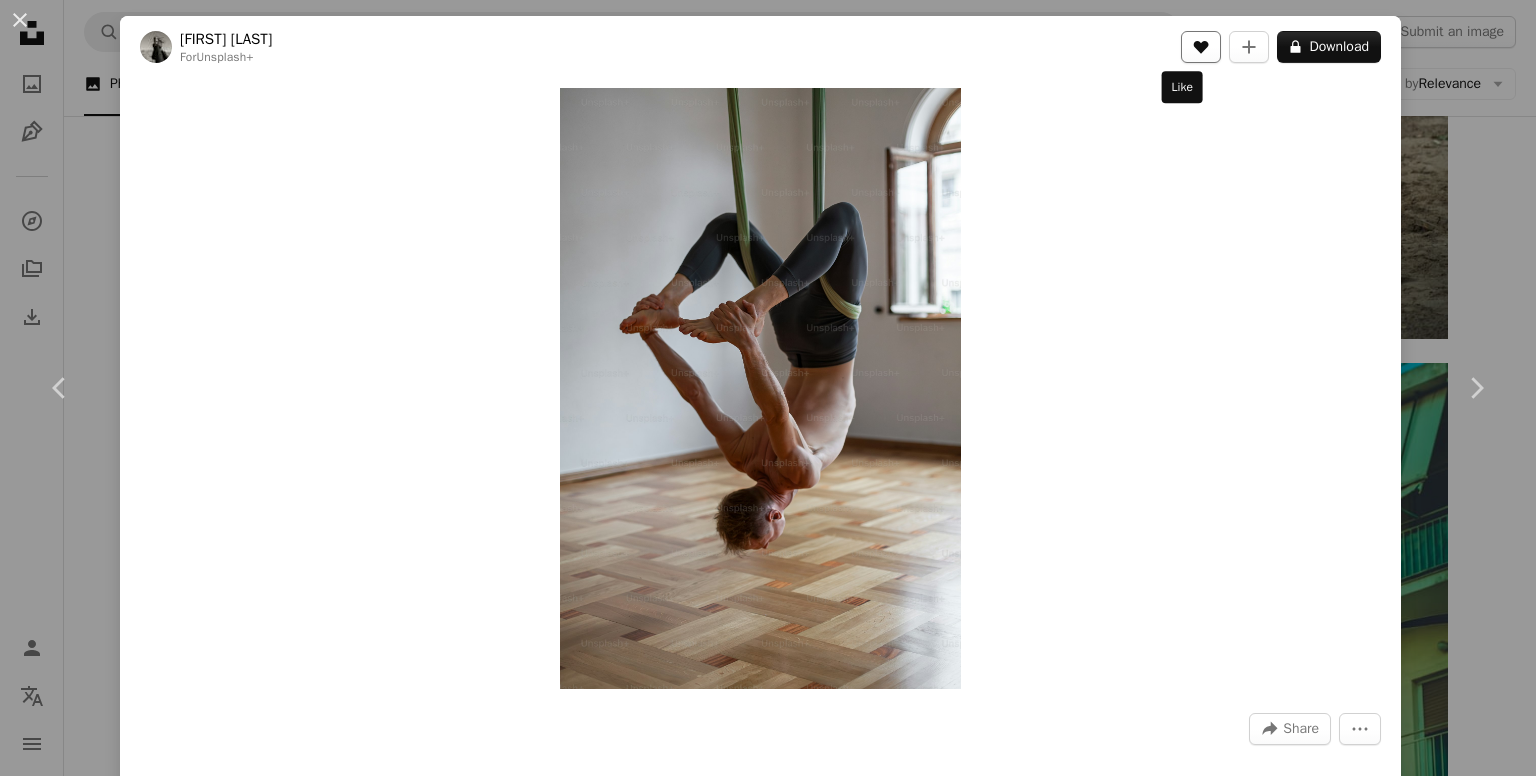 click on "A heart" at bounding box center (1201, 47) 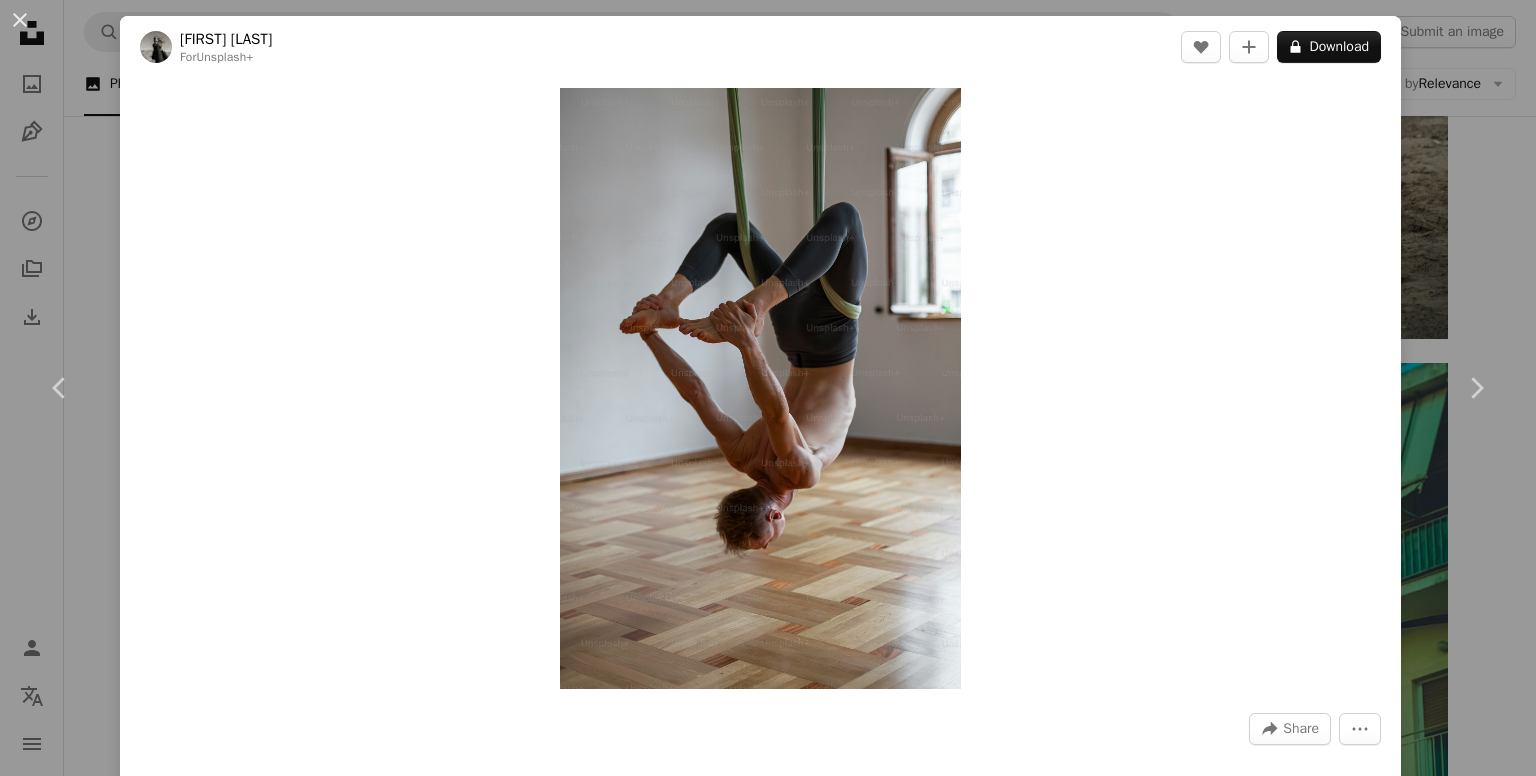click on "First name" at bounding box center (795, 9562) 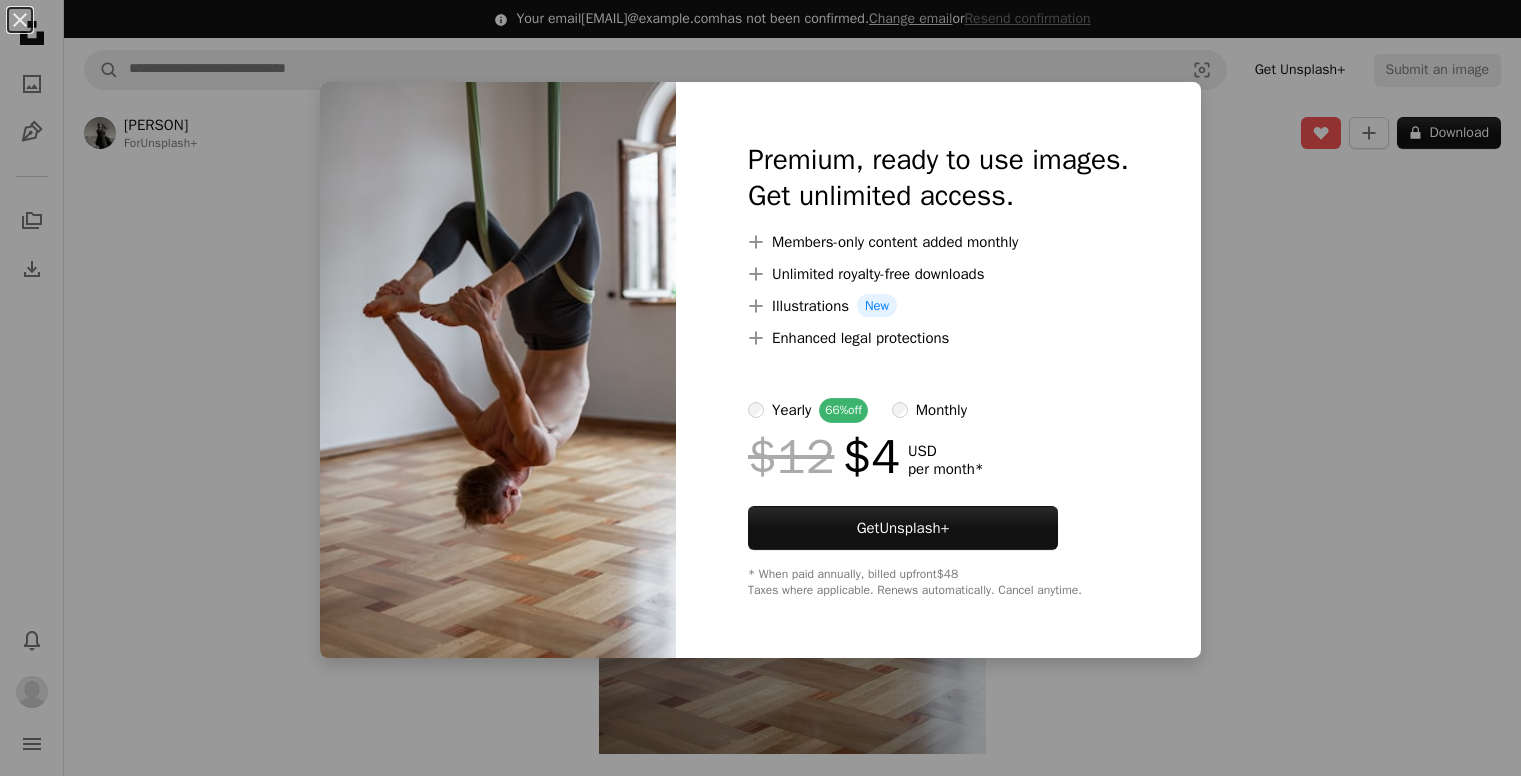 scroll, scrollTop: 0, scrollLeft: 0, axis: both 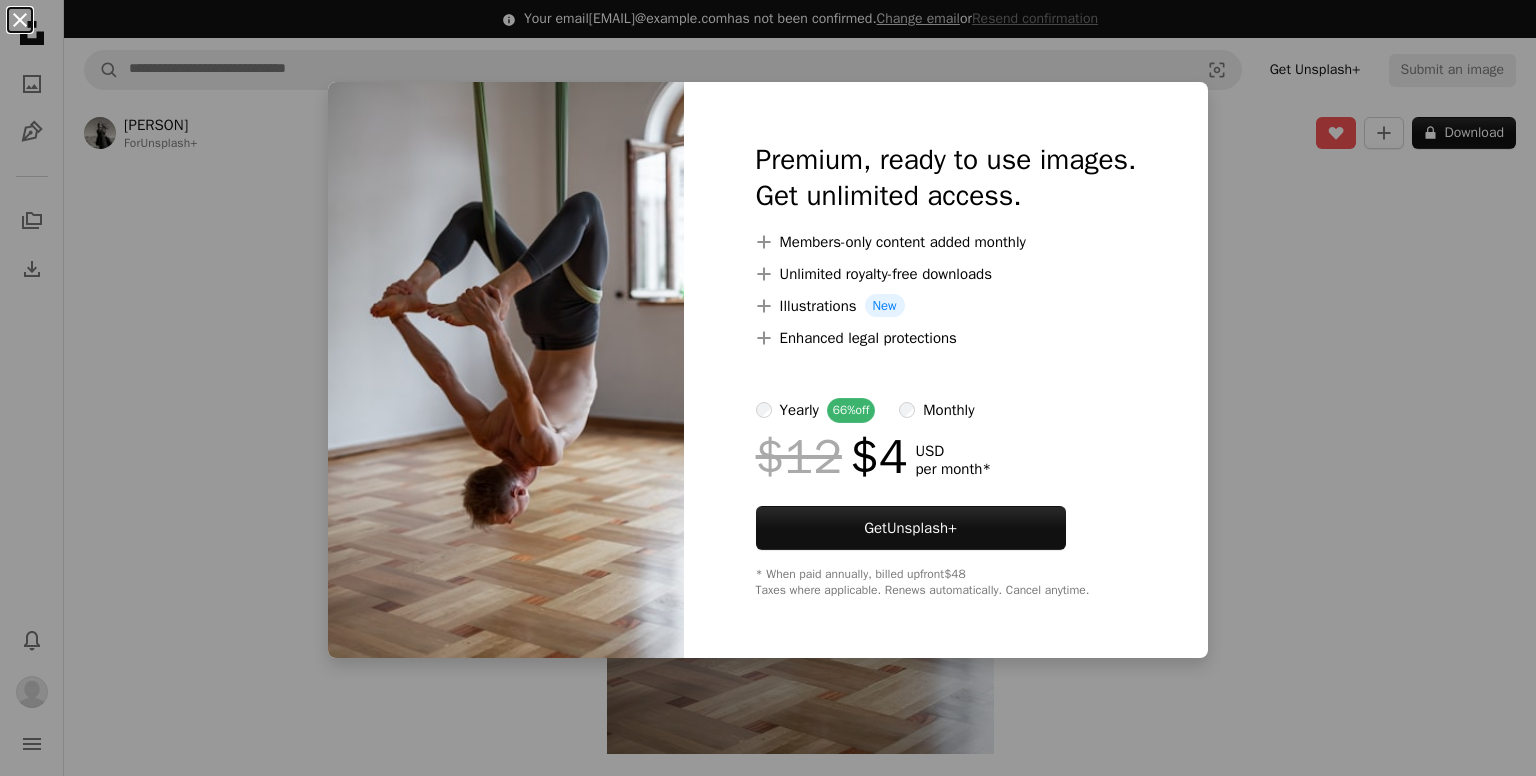 click on "An X shape" at bounding box center (20, 20) 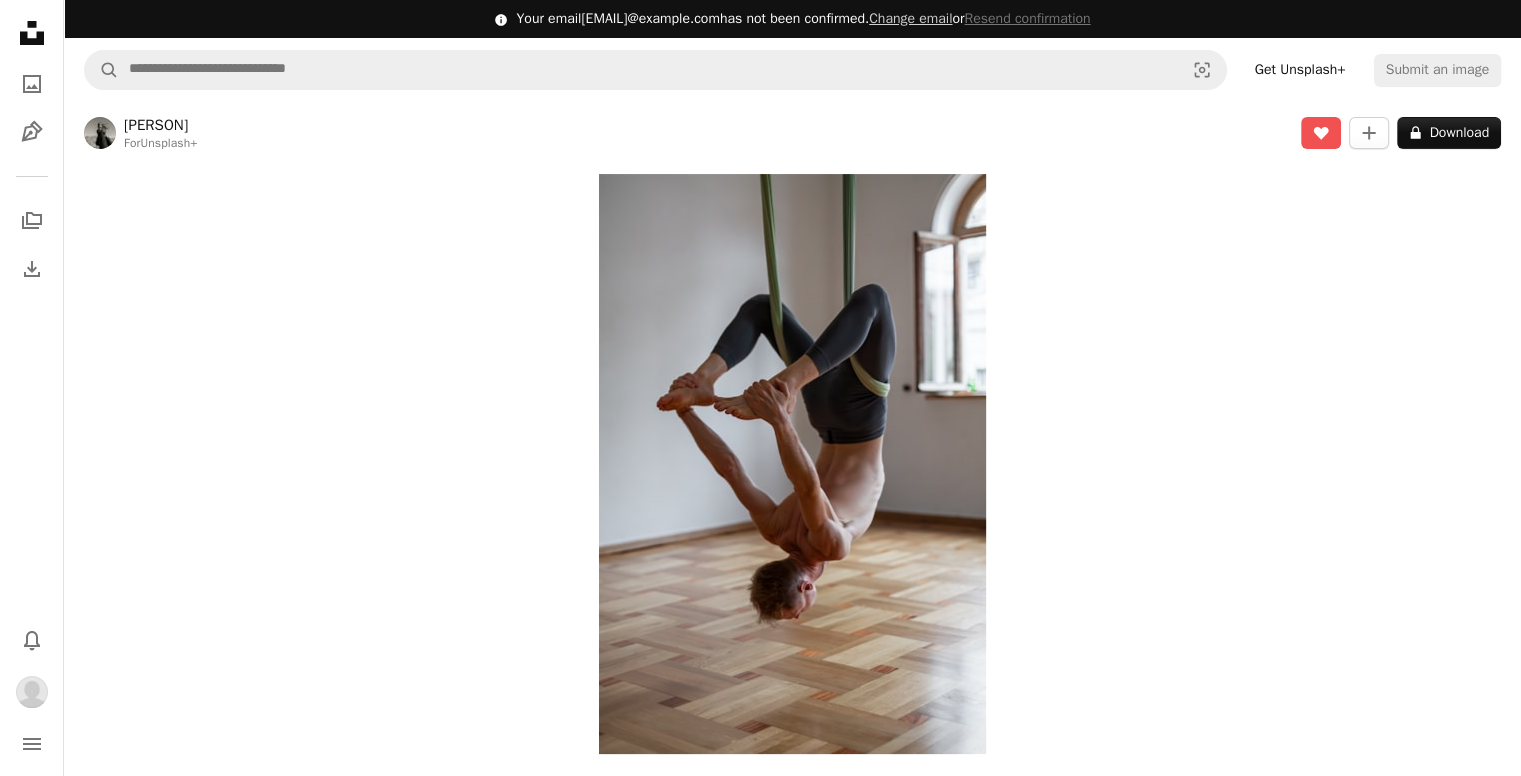 scroll, scrollTop: 333, scrollLeft: 0, axis: vertical 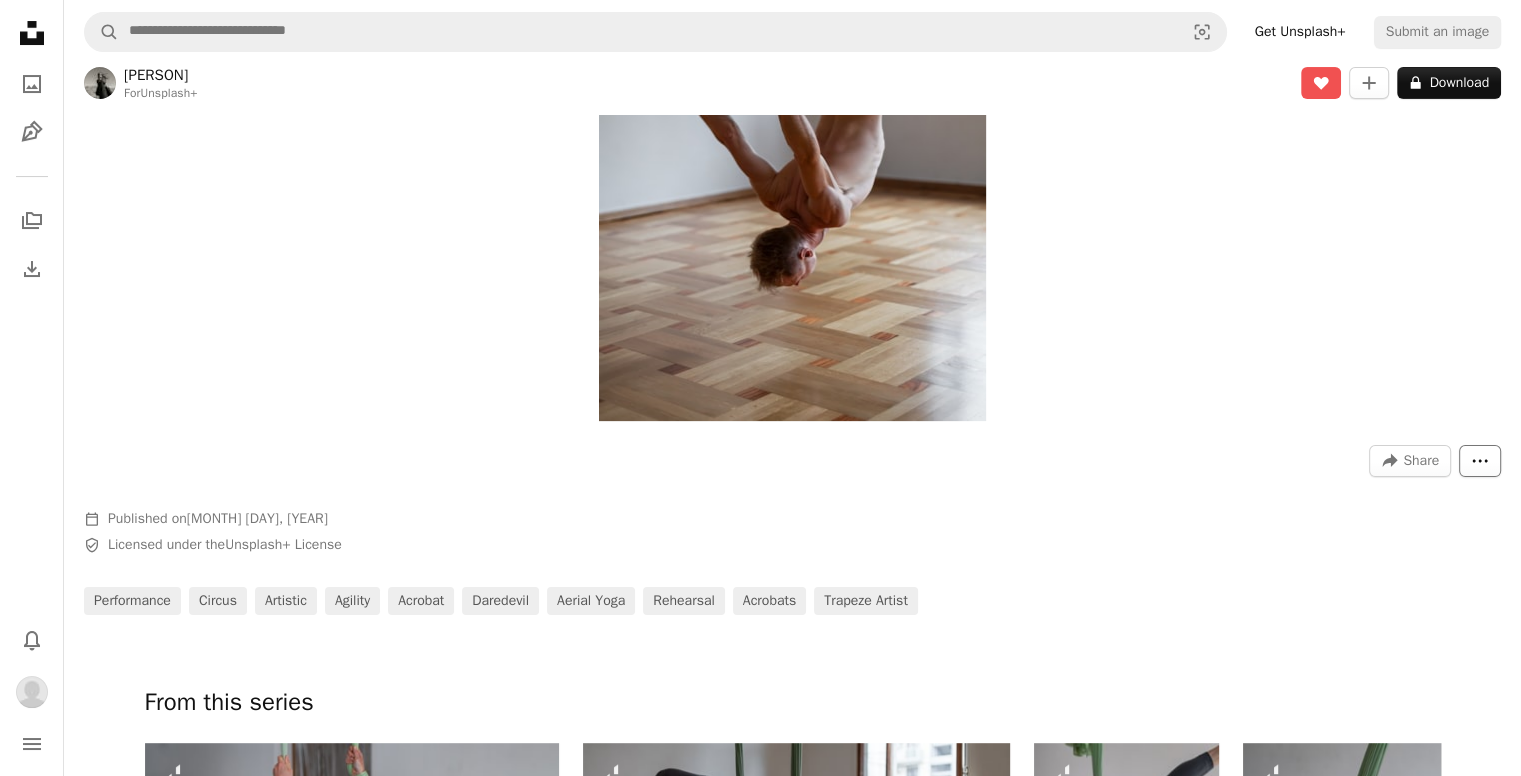 click on "More Actions" at bounding box center (1480, 461) 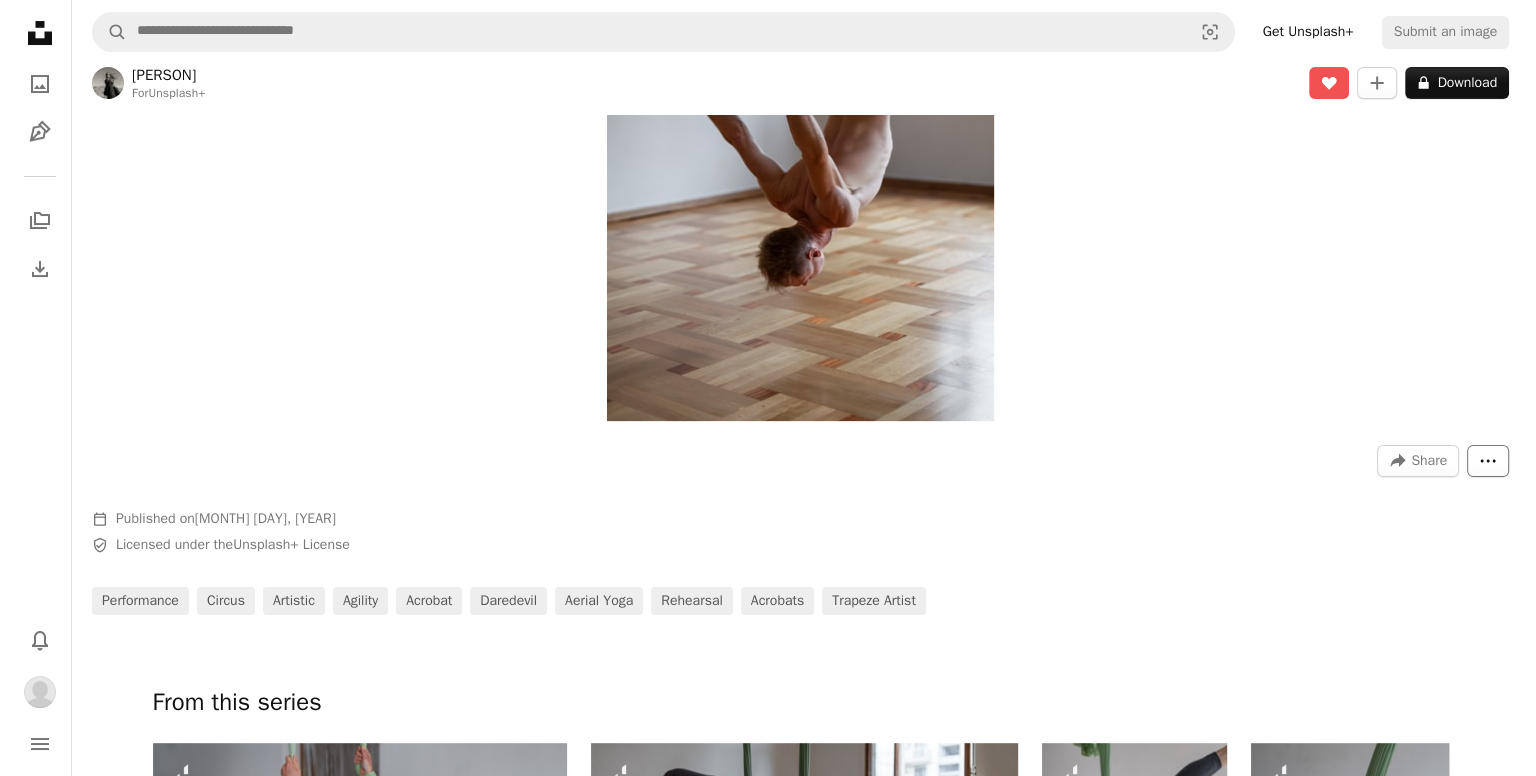 scroll, scrollTop: 0, scrollLeft: 0, axis: both 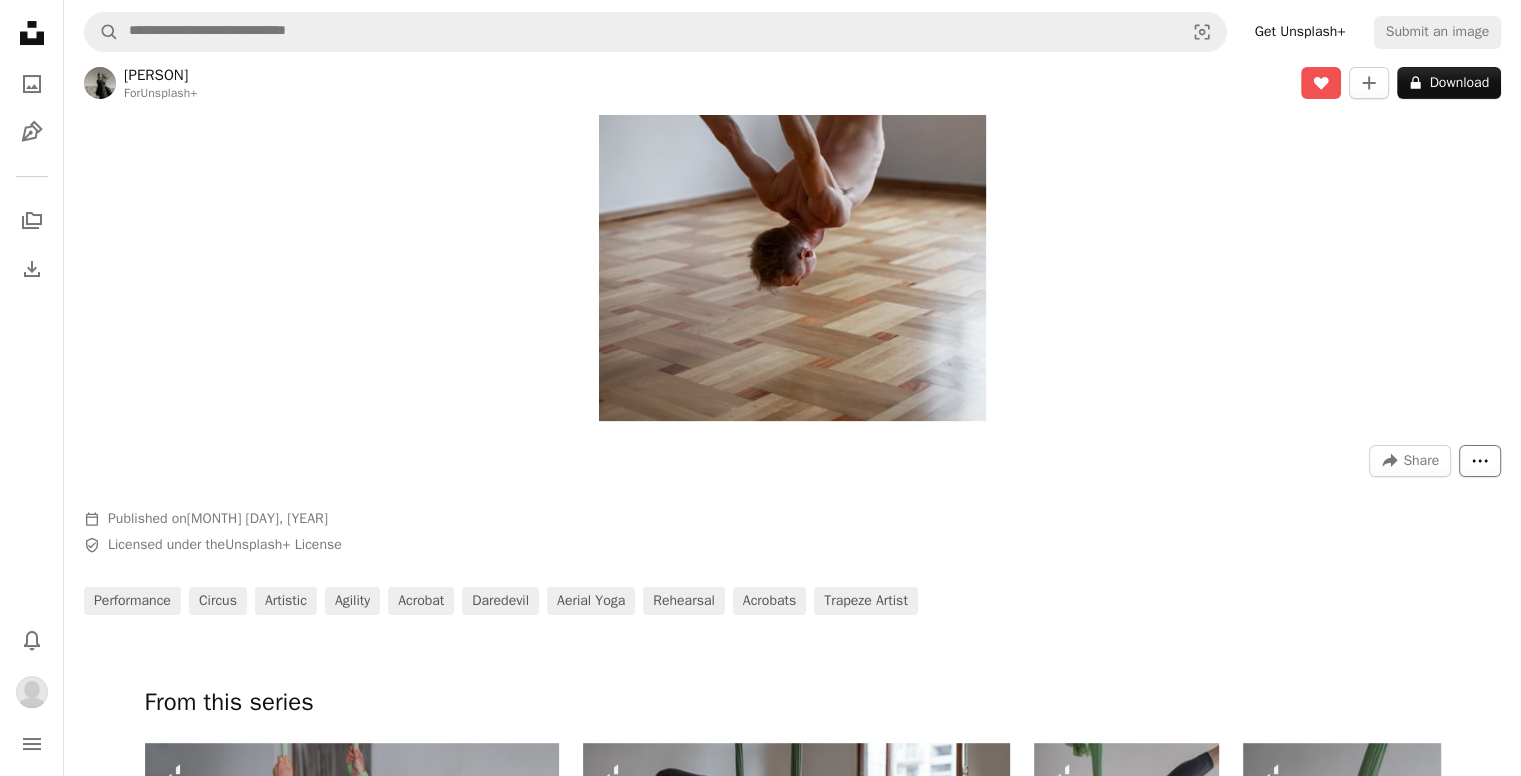 click on "More Actions" at bounding box center [1480, 461] 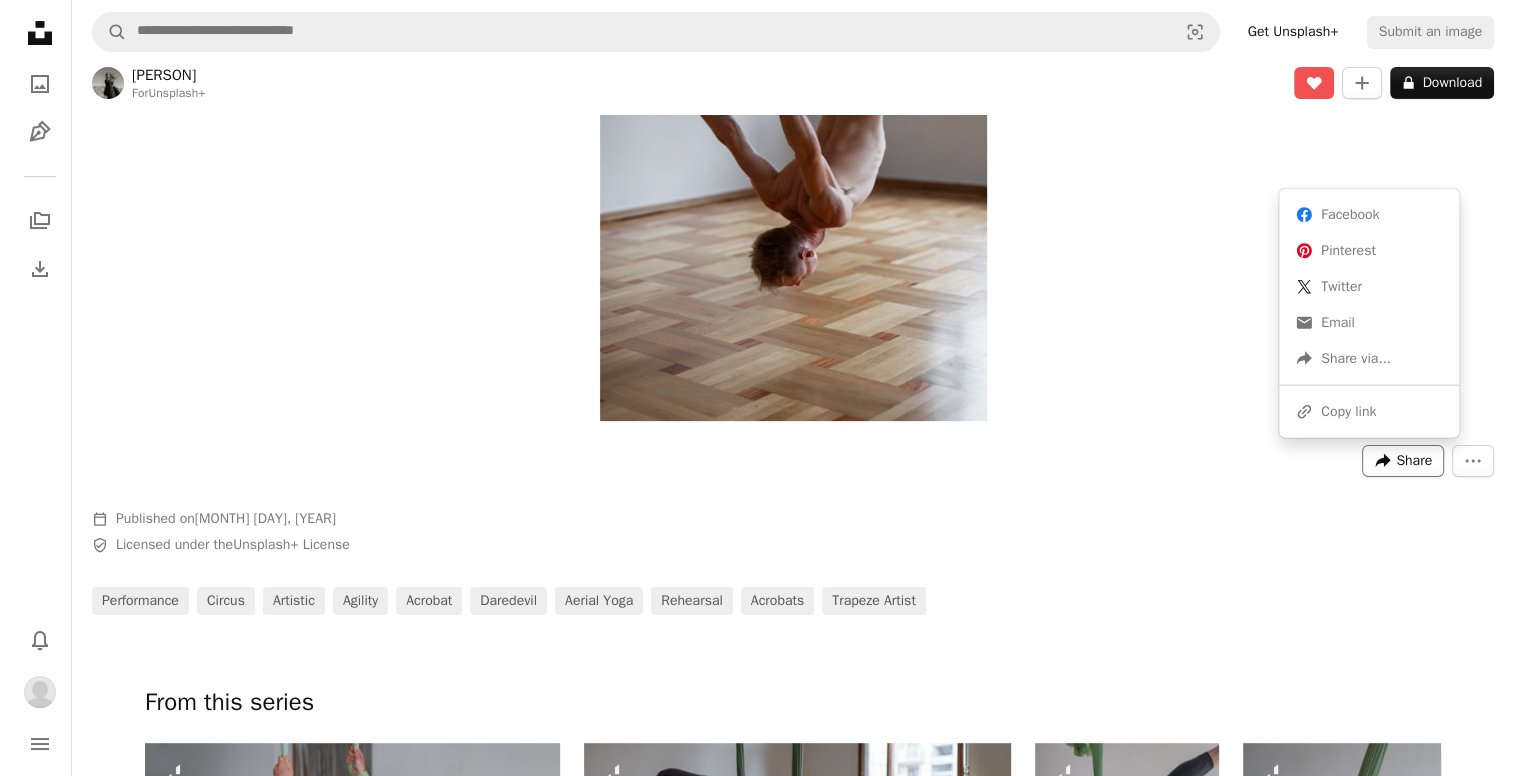 scroll, scrollTop: 0, scrollLeft: 0, axis: both 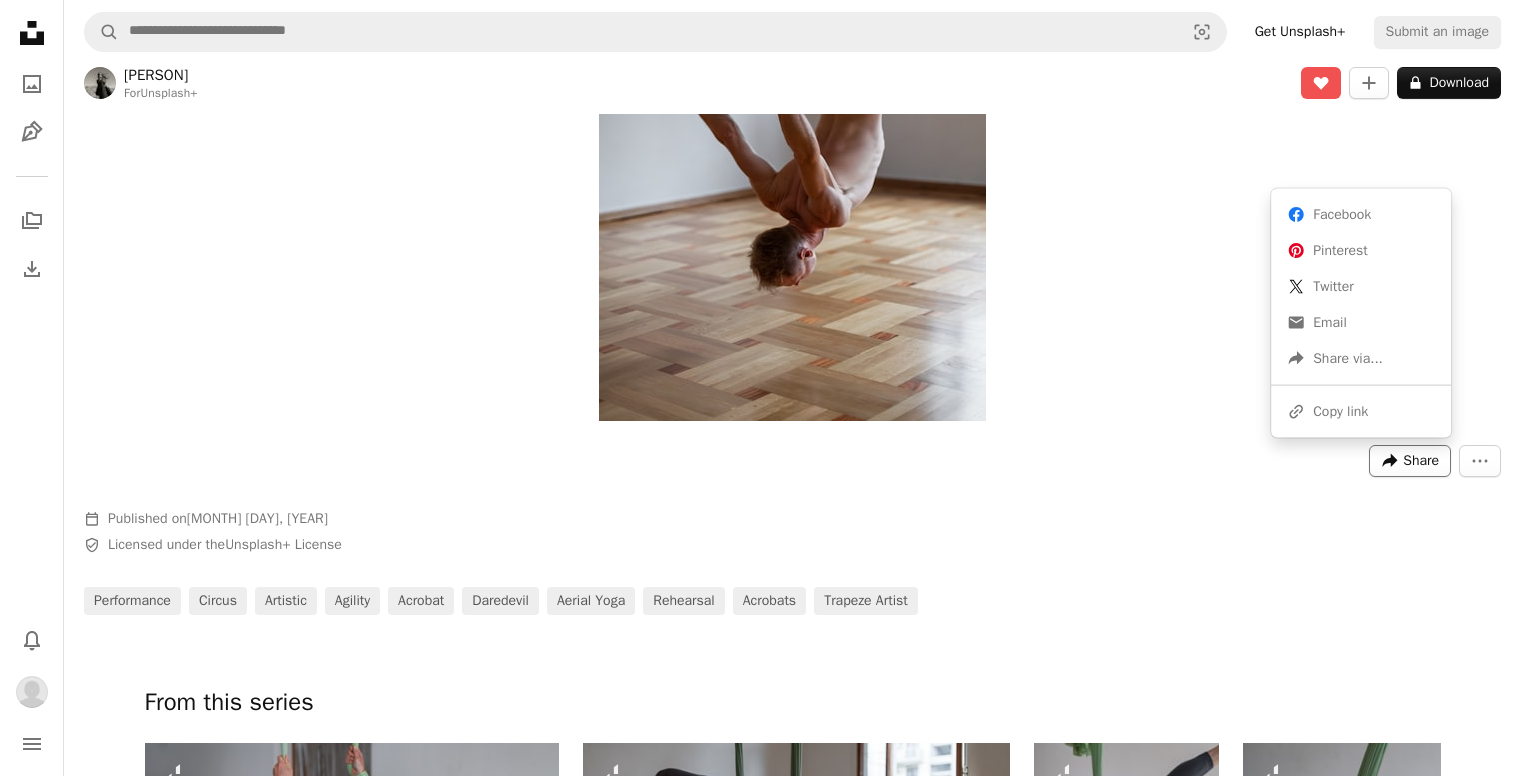 click on "A forward-right arrow" 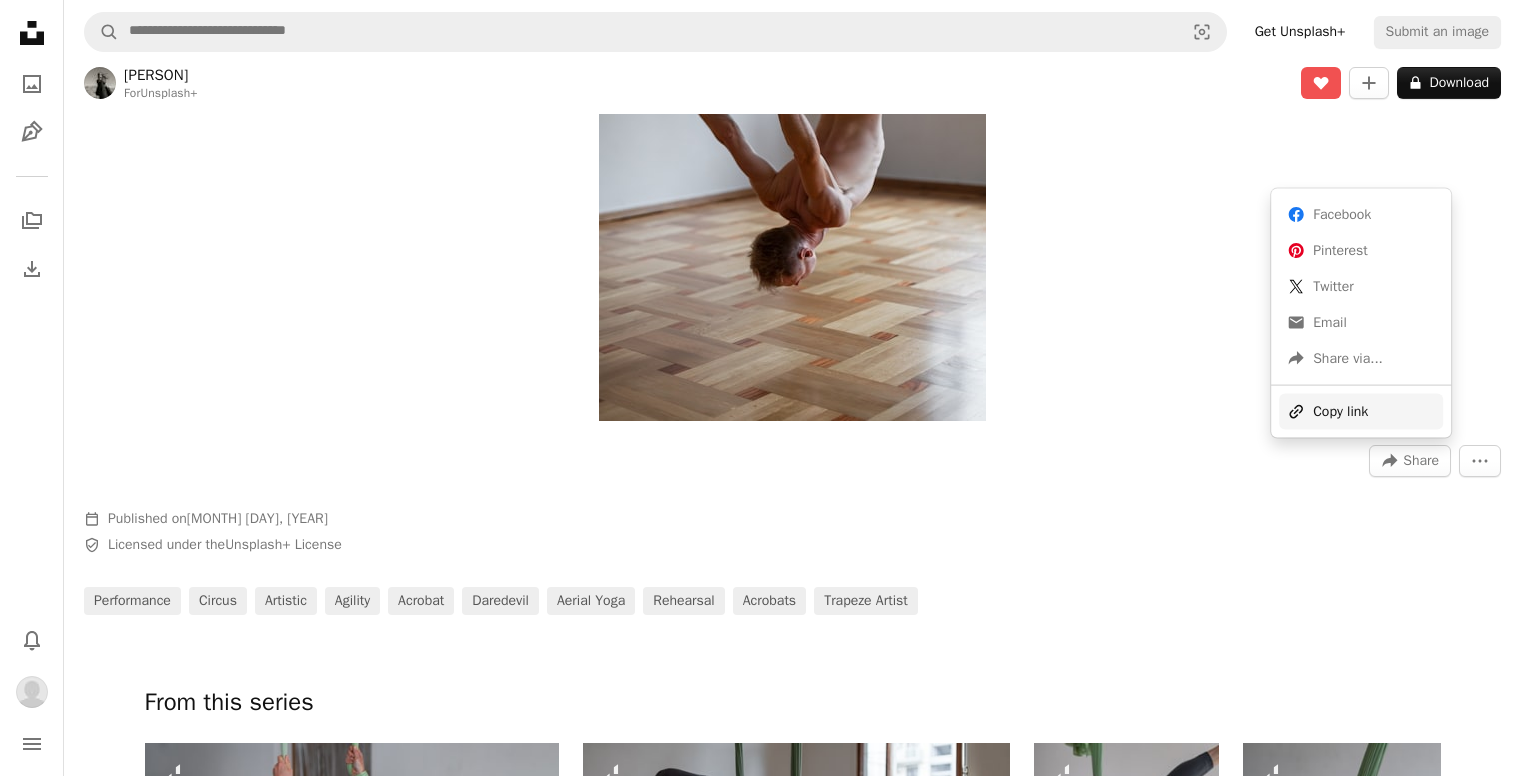 click on "A URL sharing icon (chains) Copy link" at bounding box center [1361, 412] 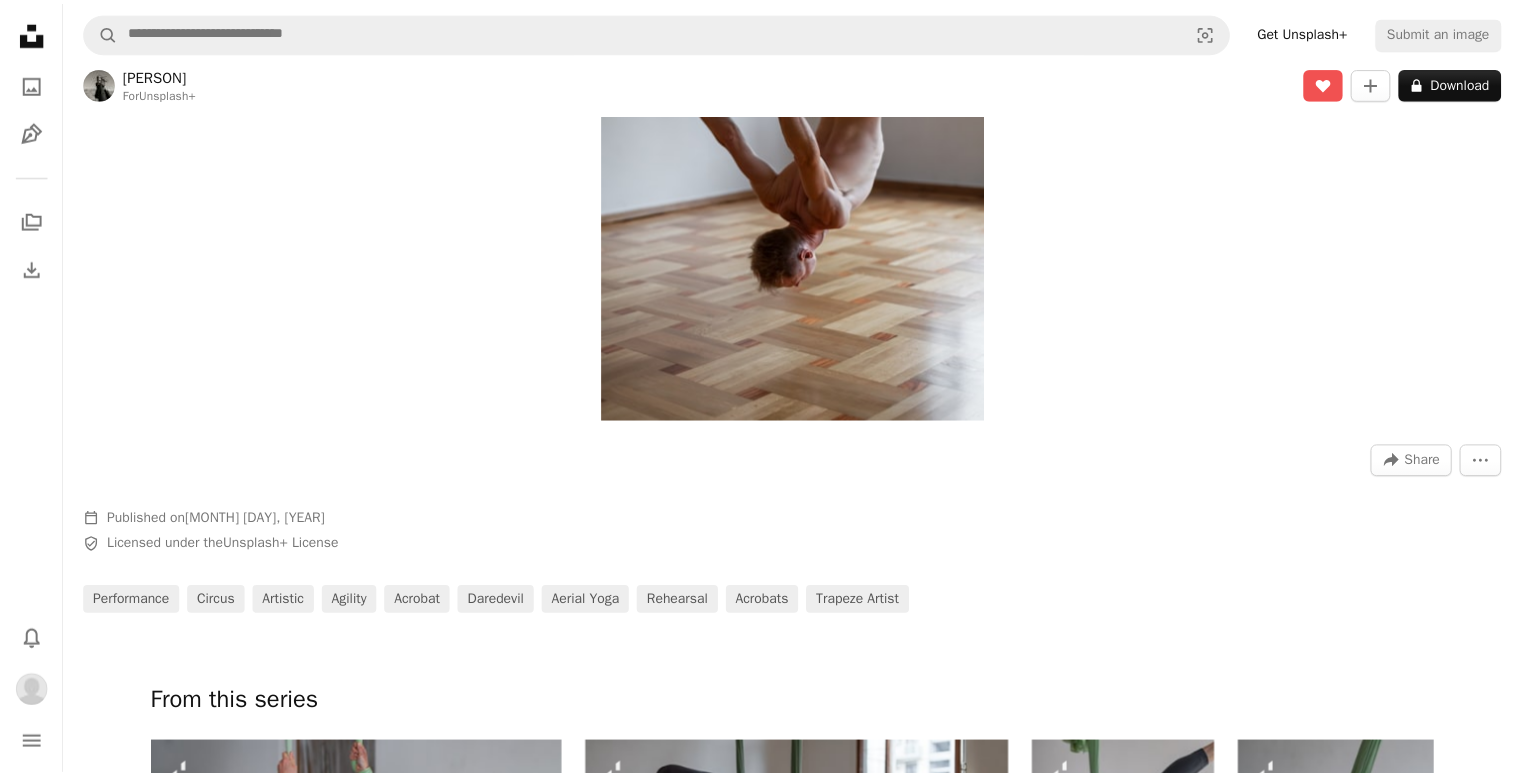 scroll, scrollTop: 333, scrollLeft: 0, axis: vertical 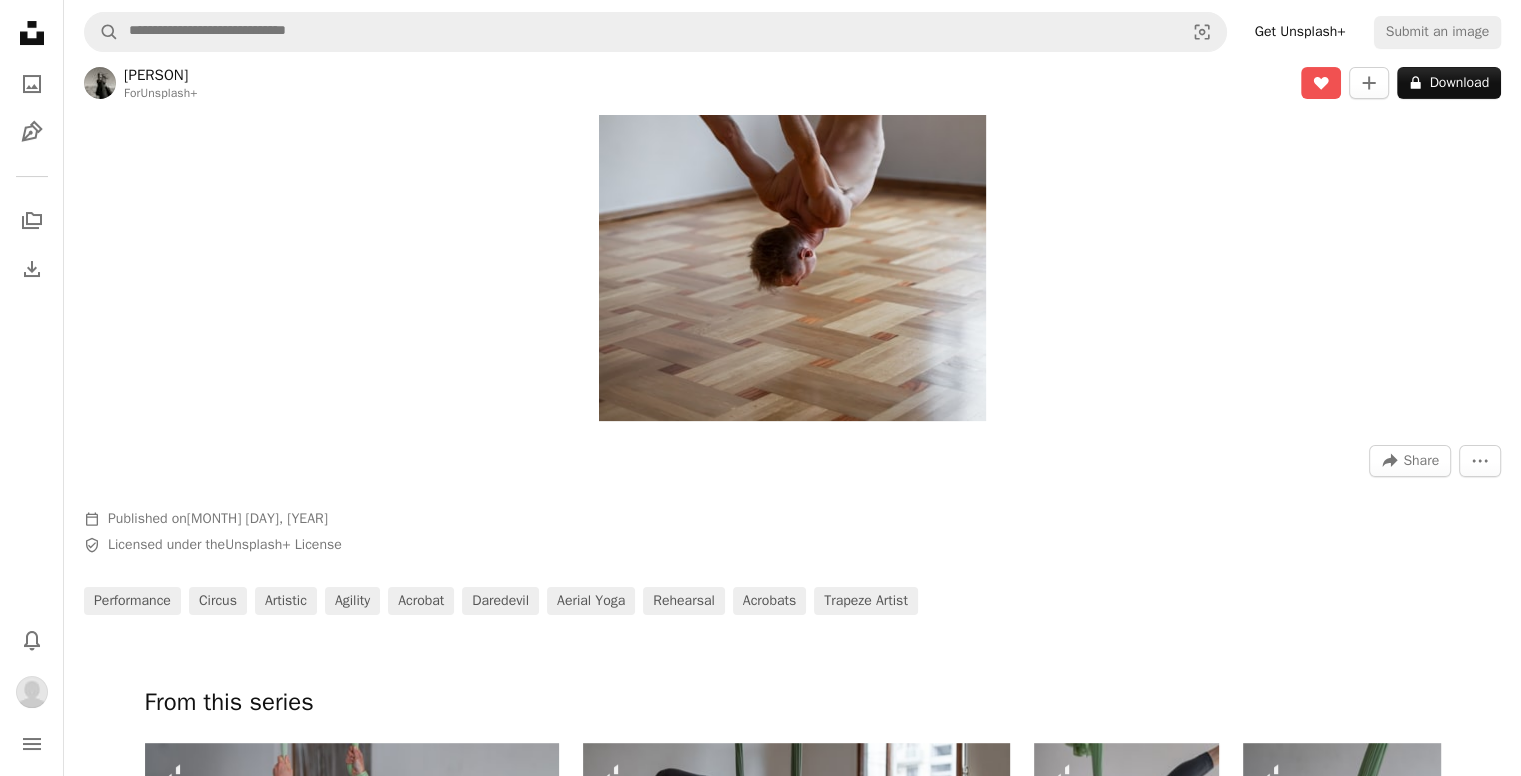 click at bounding box center (792, 131) 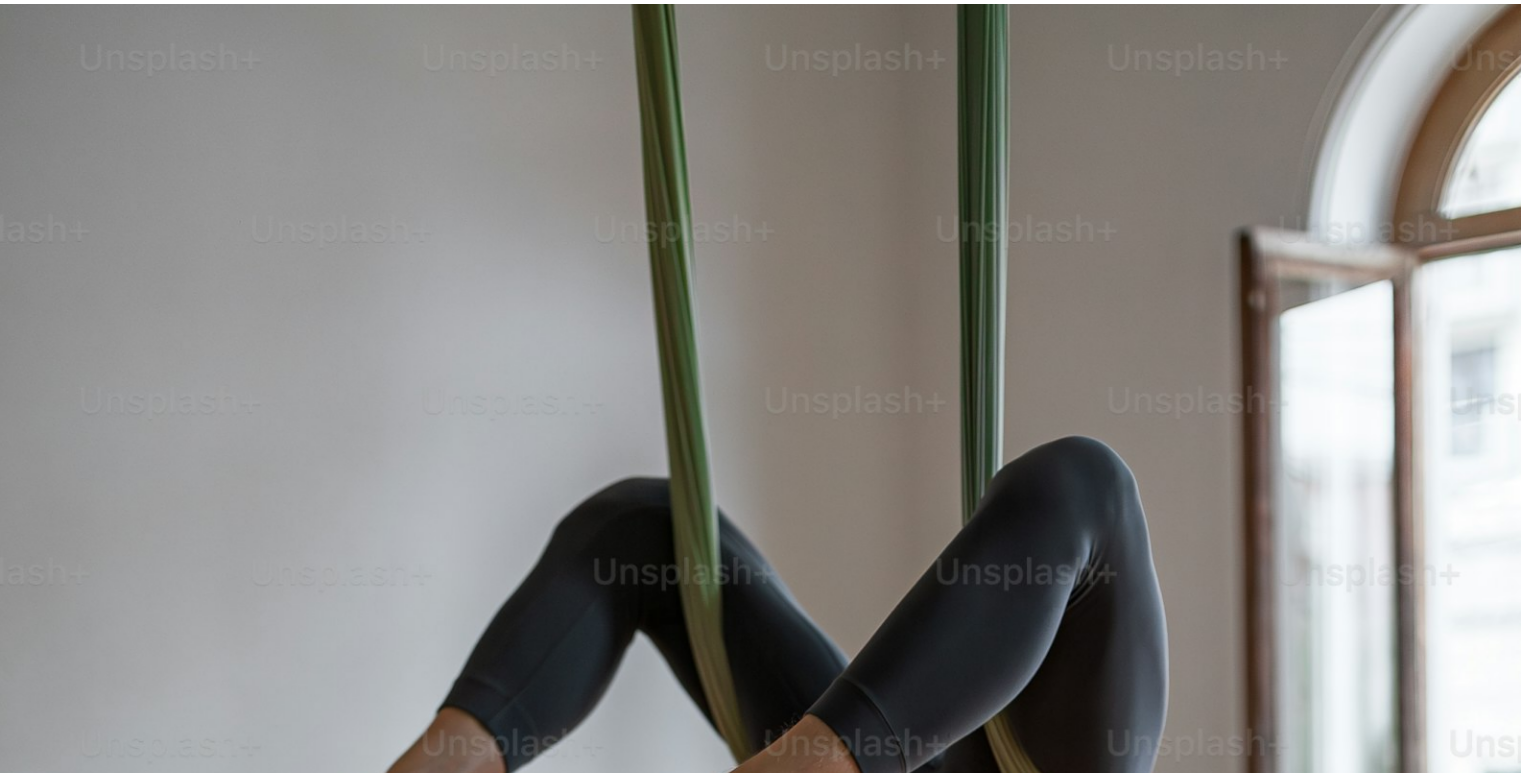 scroll, scrollTop: 742, scrollLeft: 0, axis: vertical 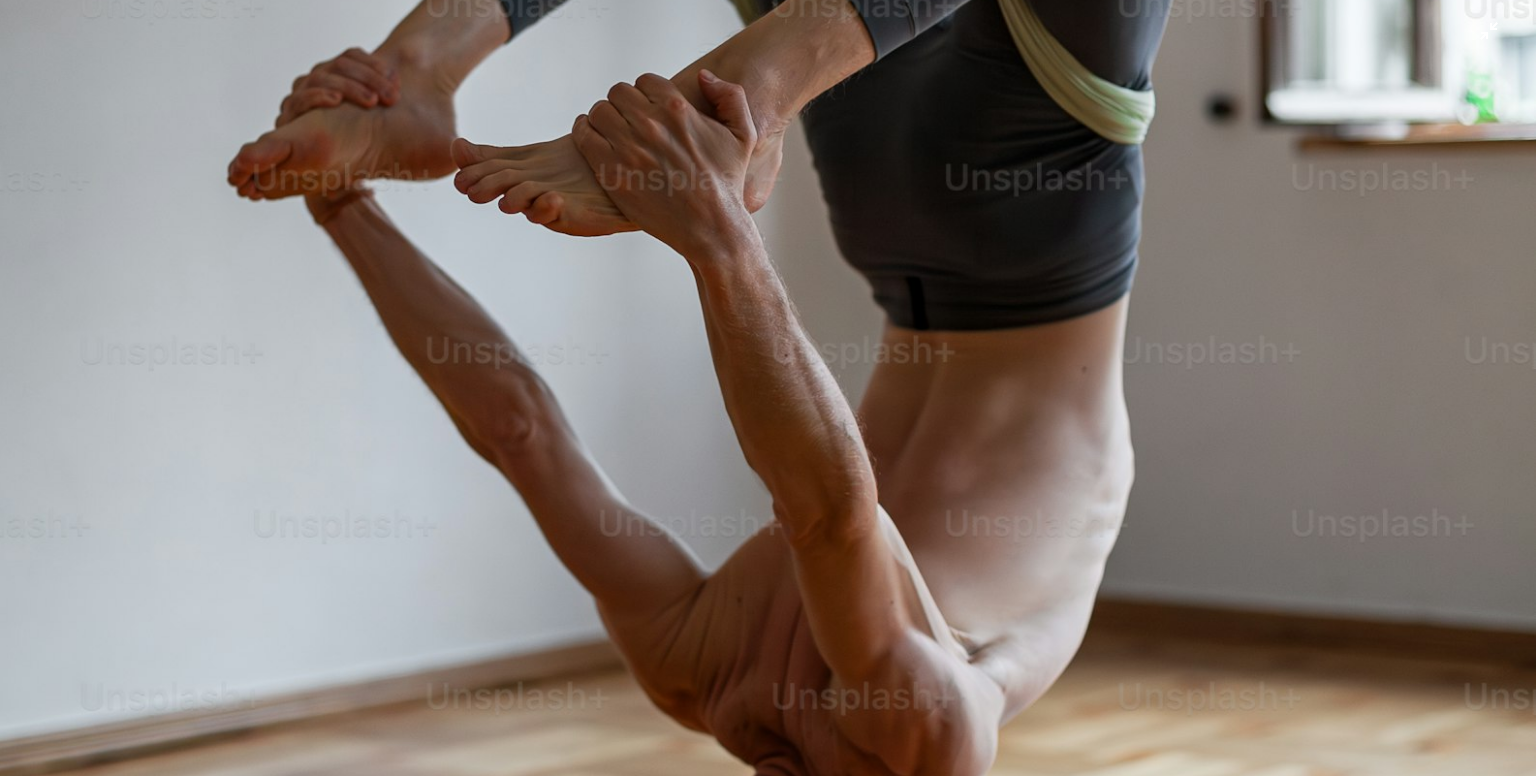 click at bounding box center (768, 410) 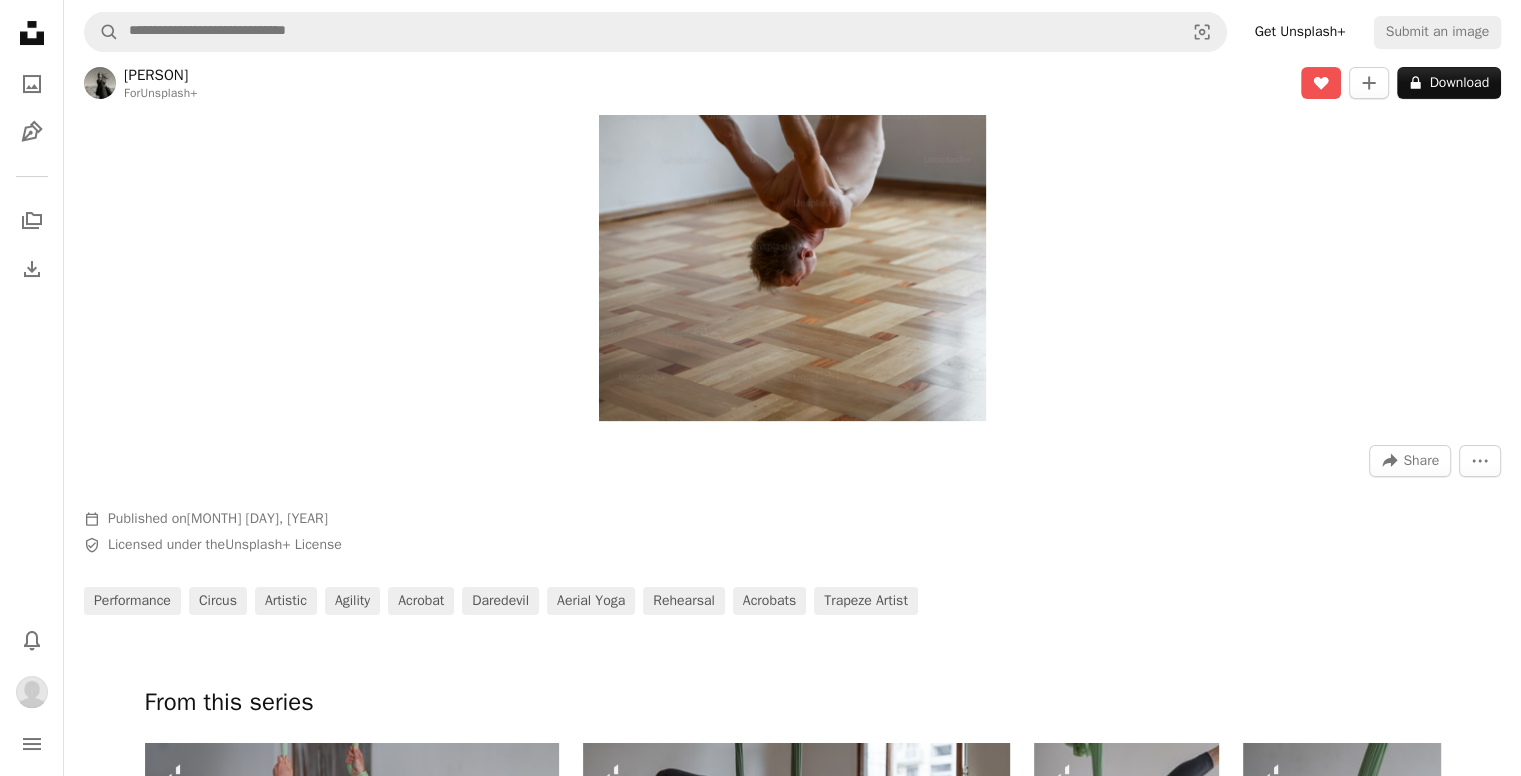 scroll, scrollTop: 333, scrollLeft: 0, axis: vertical 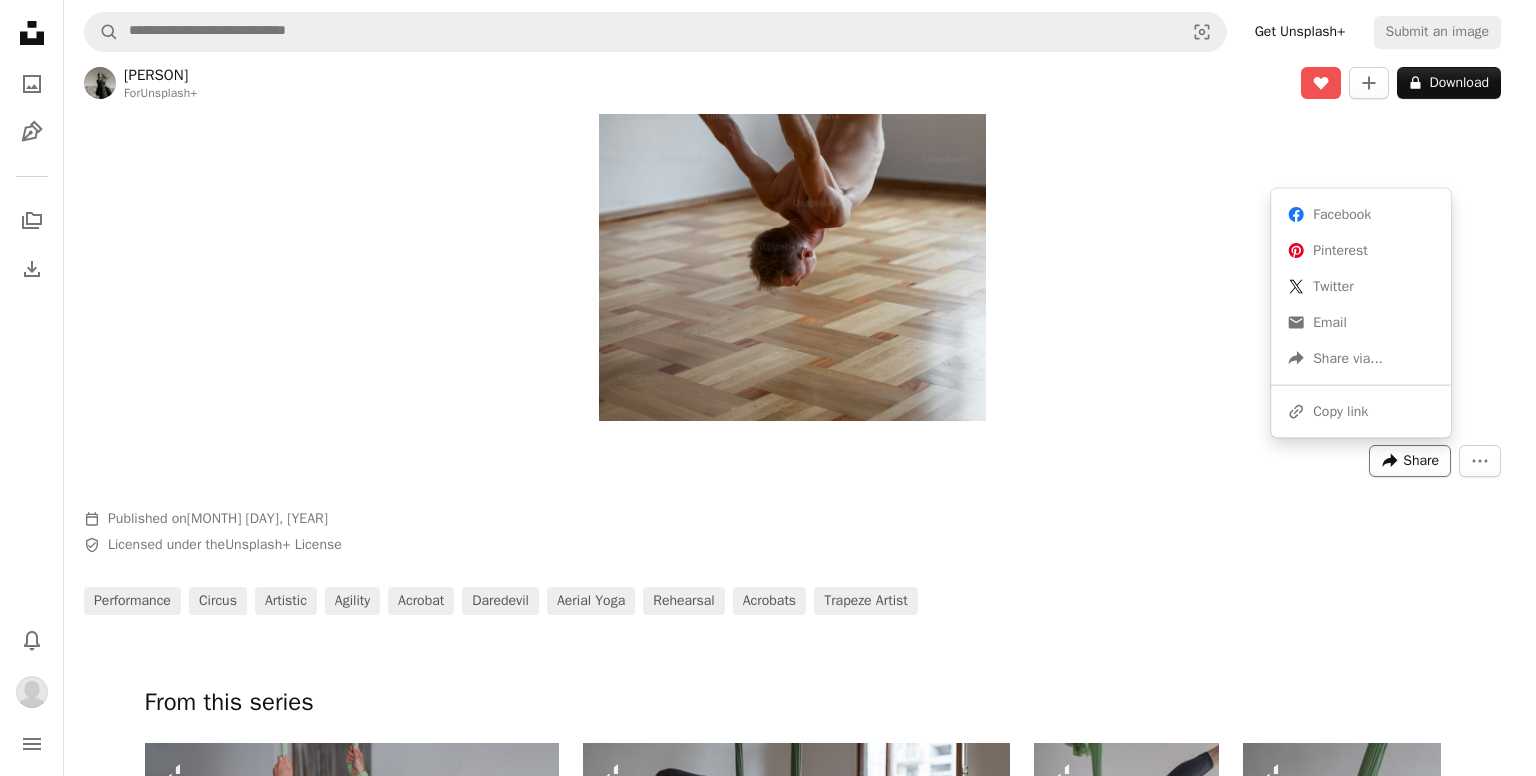click on "A forward-right arrow" 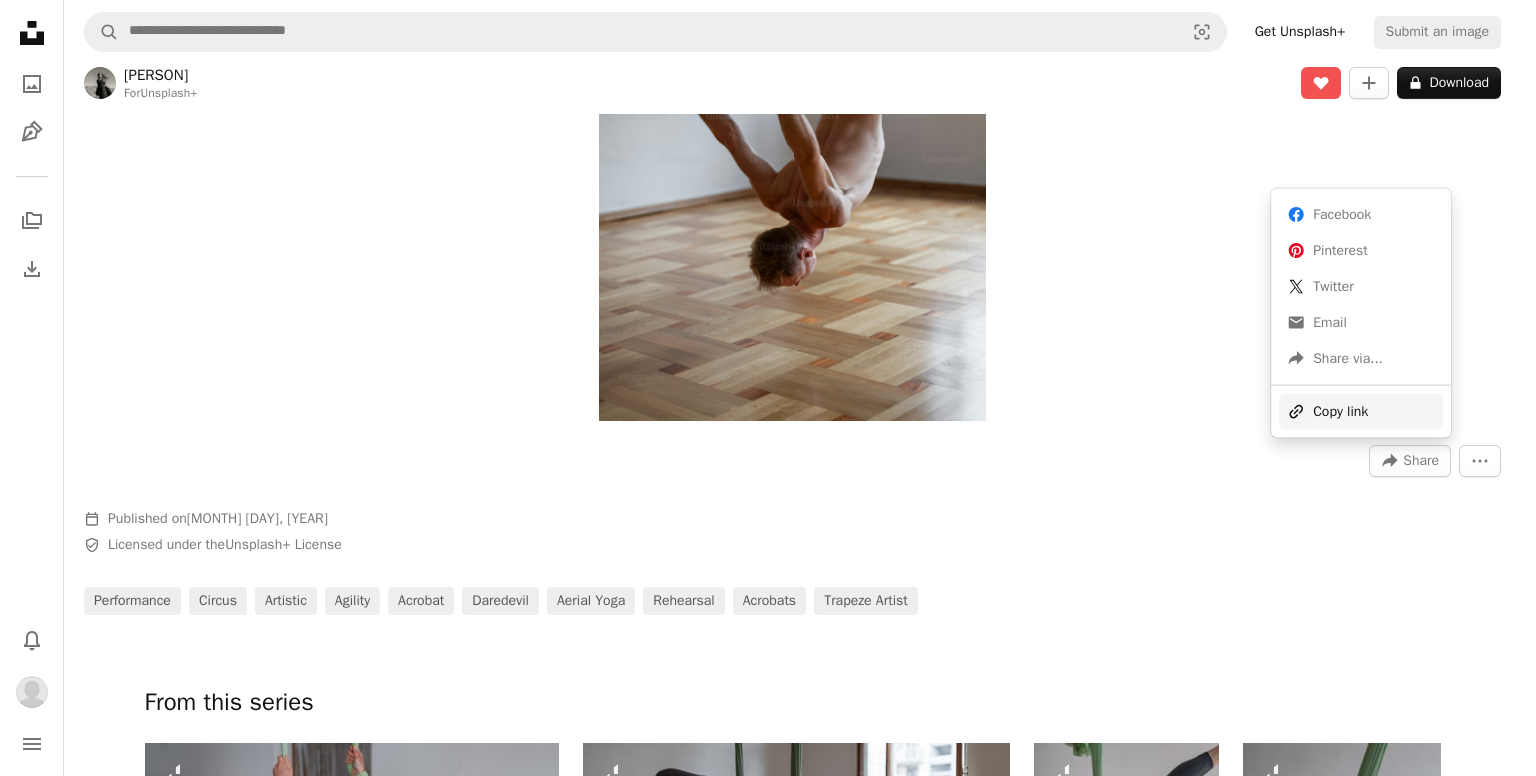 click on "A URL sharing icon (chains) Copy link" at bounding box center [1361, 412] 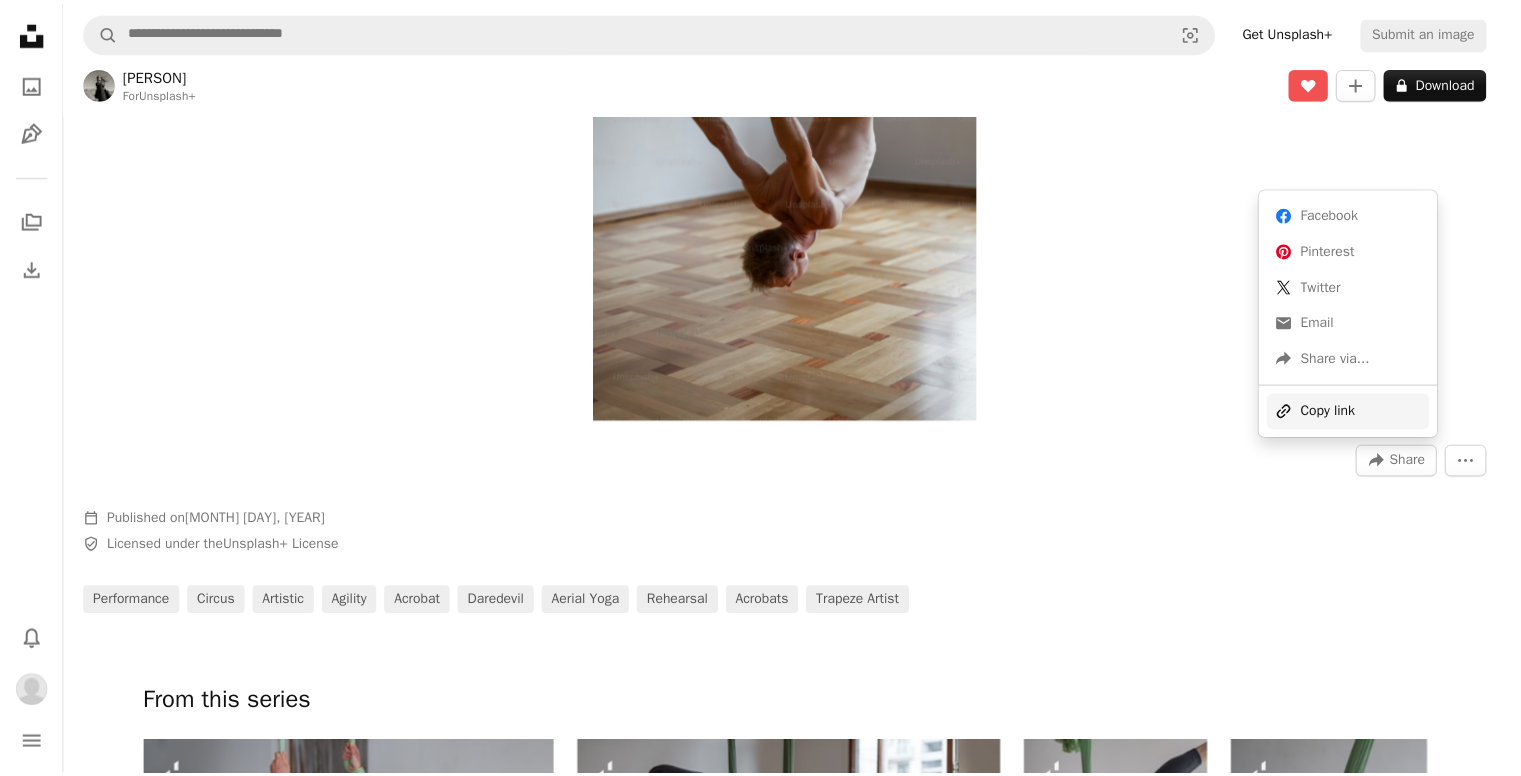 scroll, scrollTop: 333, scrollLeft: 0, axis: vertical 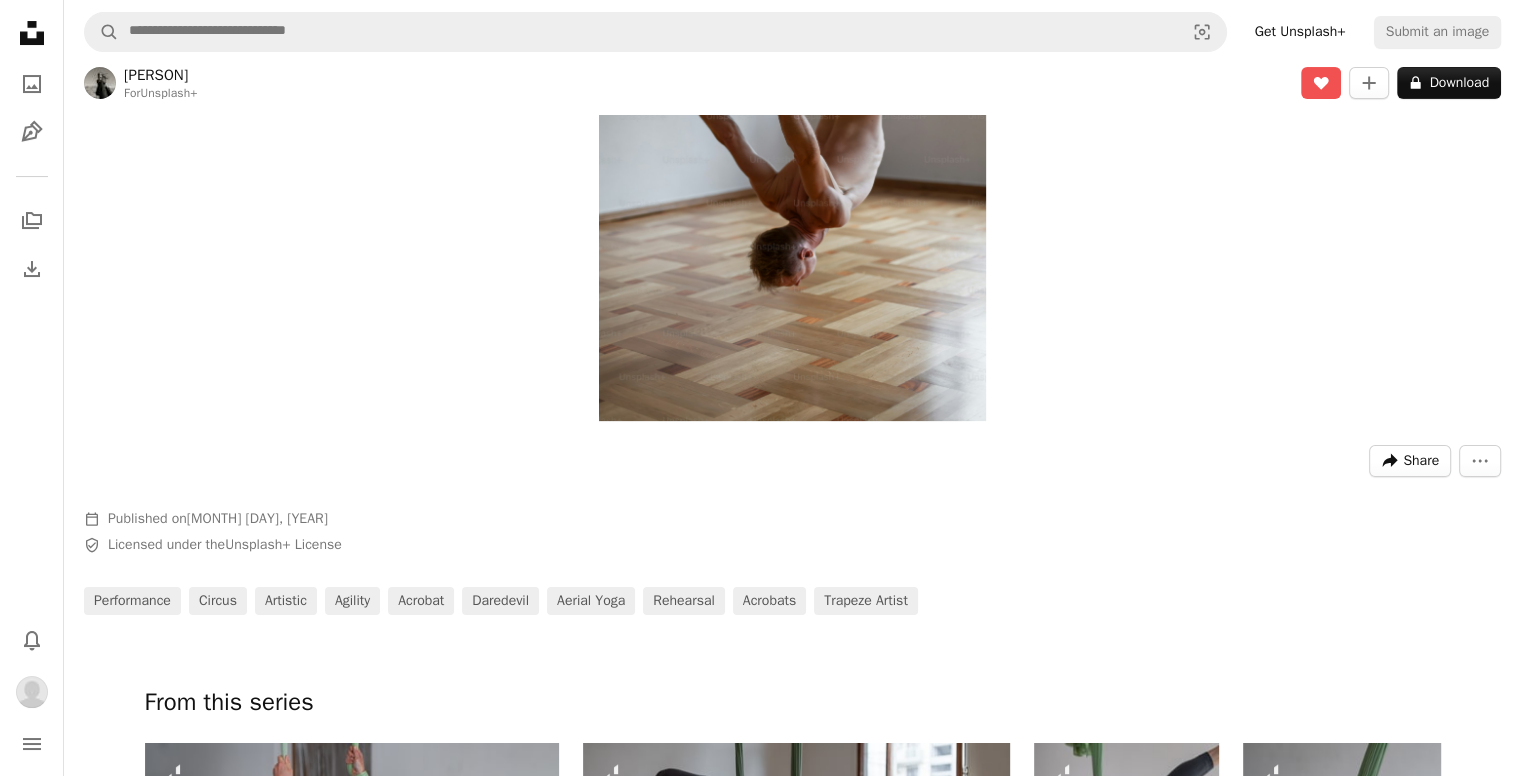 type 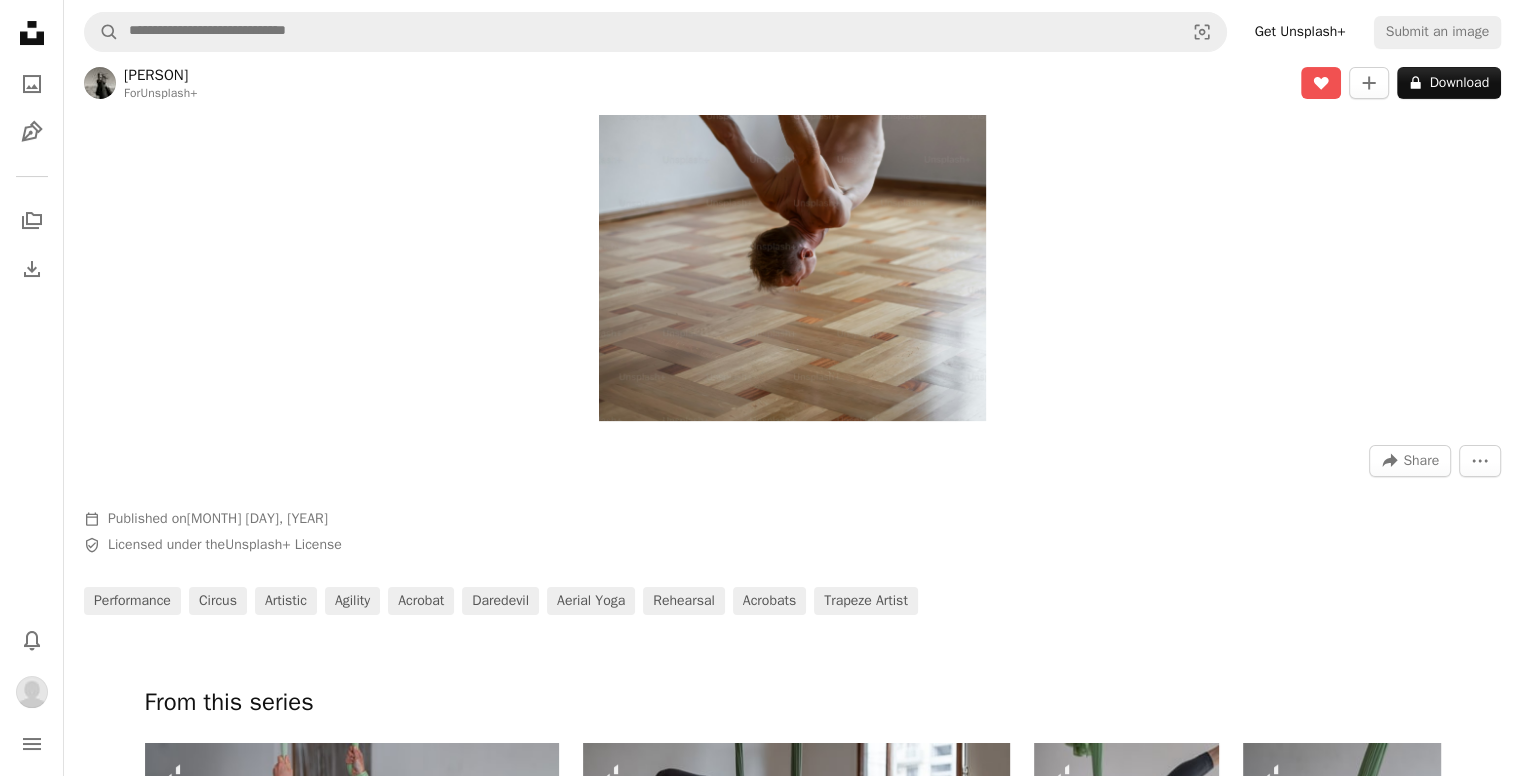 click on "Diana Light For  Unsplash+ A heart A plus sign A lock Download" at bounding box center [792, 83] 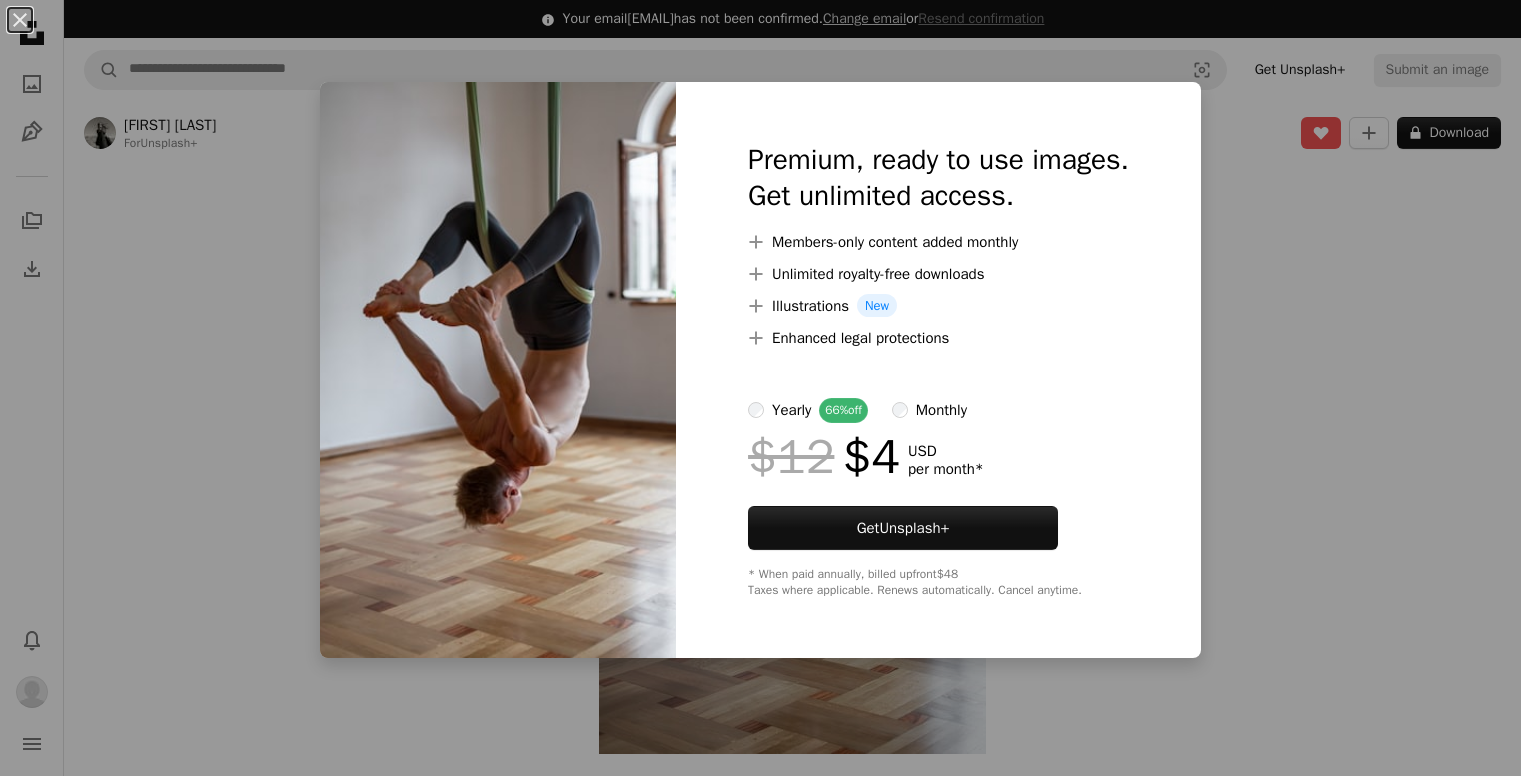 scroll, scrollTop: 0, scrollLeft: 0, axis: both 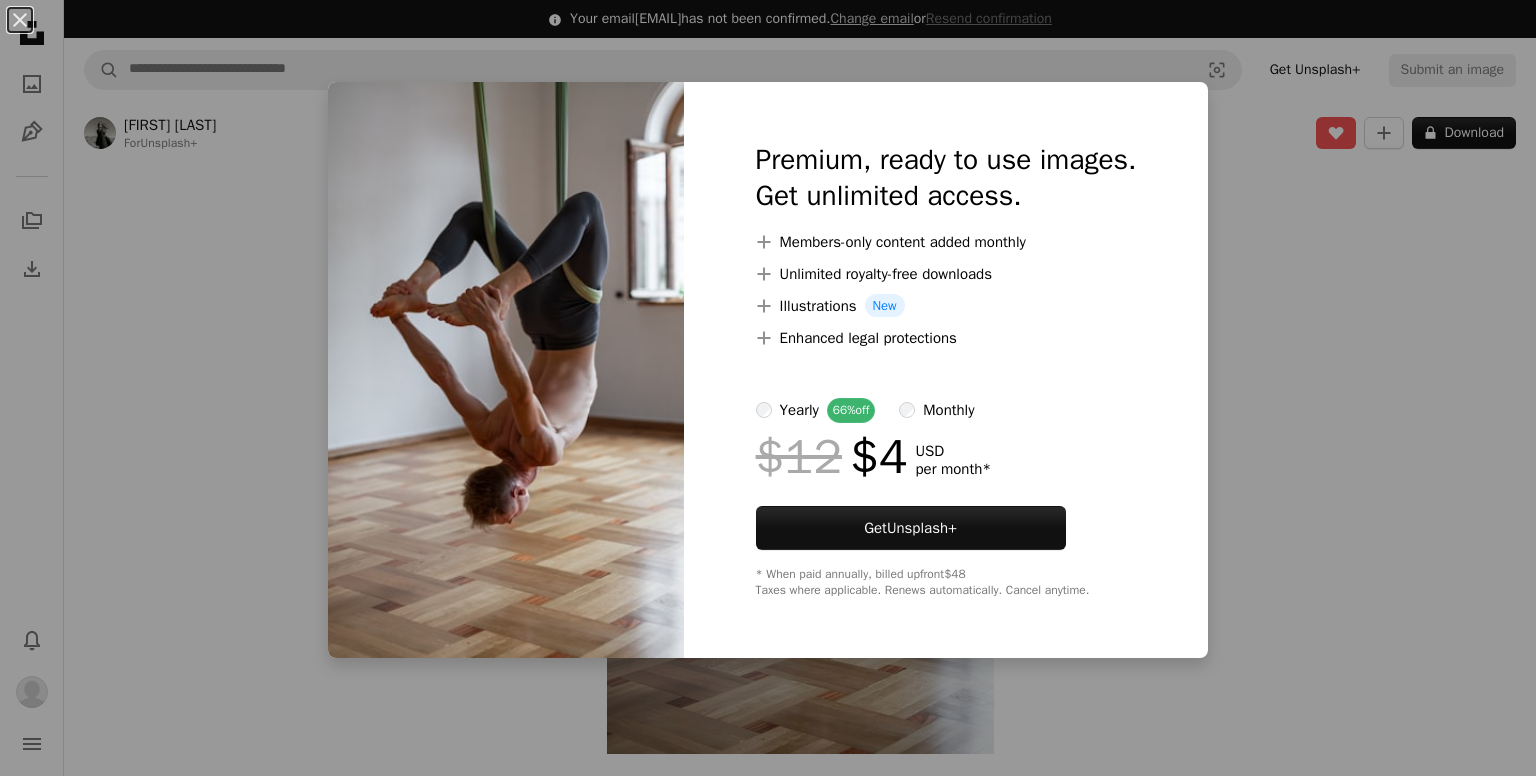click on "An X shape Premium, ready to use images. Get unlimited access. A plus sign Members-only content added monthly A plus sign Unlimited royalty-free downloads A plus sign Illustrations  New A plus sign Enhanced legal protections yearly 66%  off monthly $12   $4 USD per month * Get  Unsplash+ * When paid annually, billed upfront  $48 Taxes where applicable. Renews automatically. Cancel anytime." at bounding box center (768, 388) 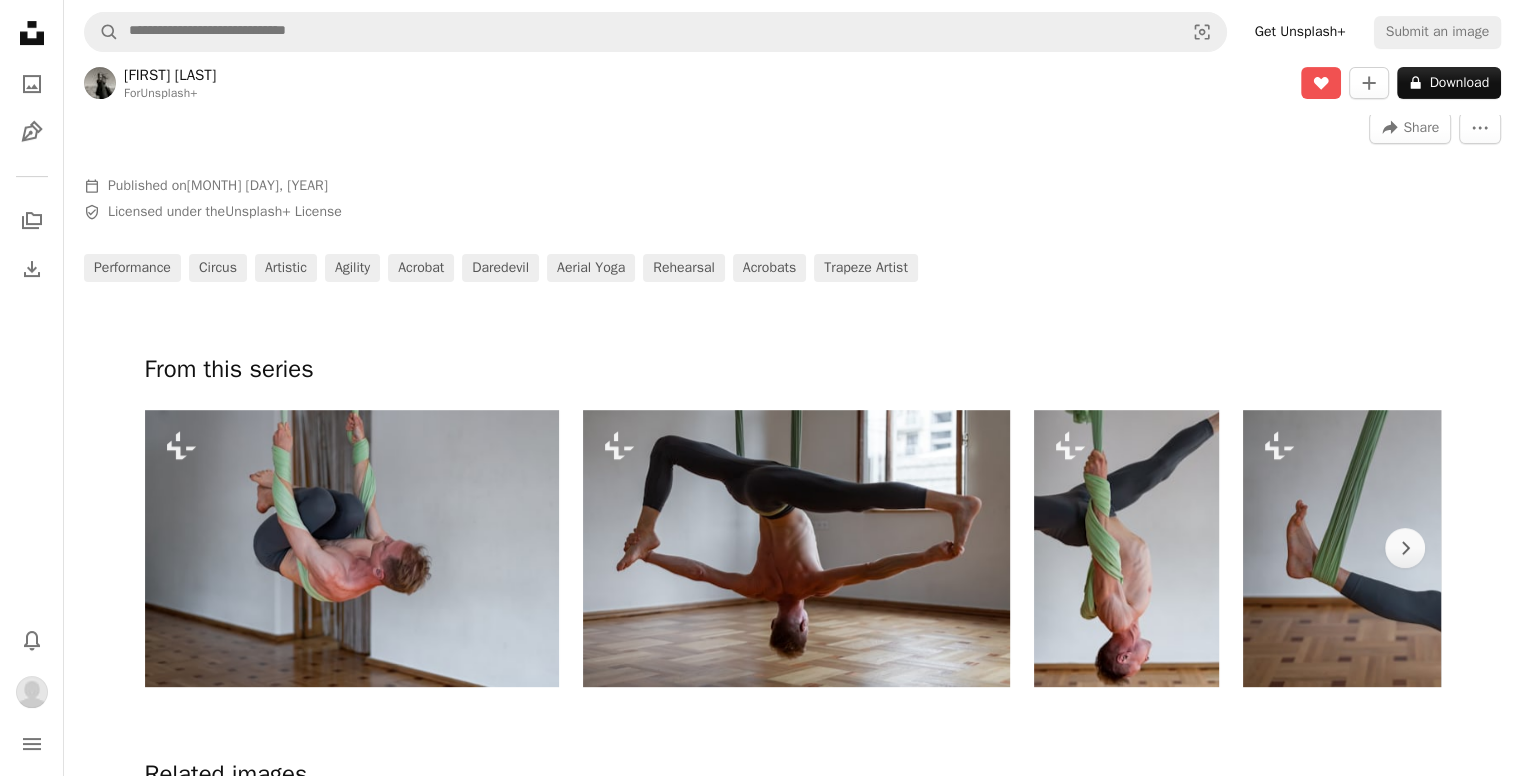 scroll, scrollTop: 333, scrollLeft: 0, axis: vertical 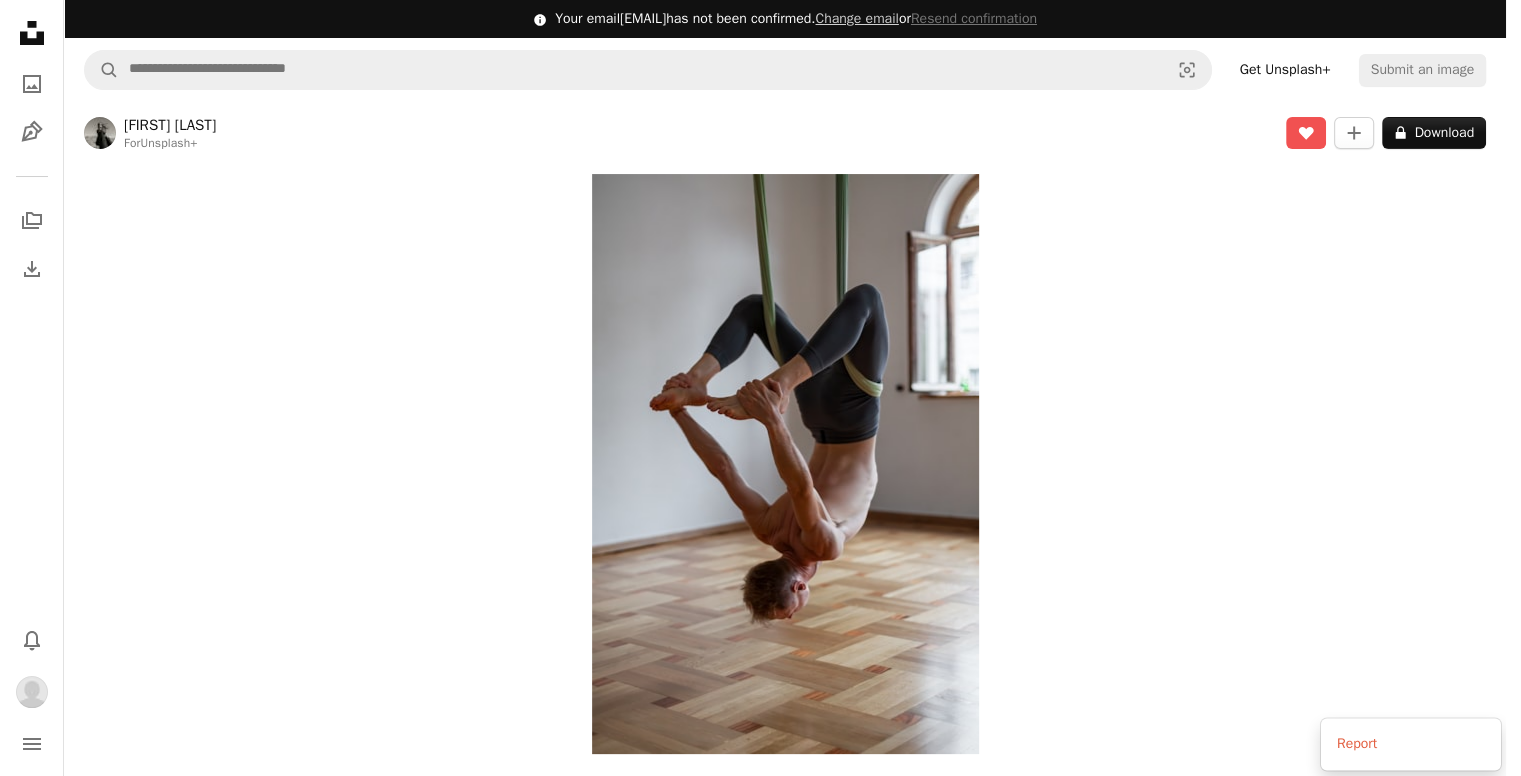 click on "More Actions" at bounding box center [1465, 794] 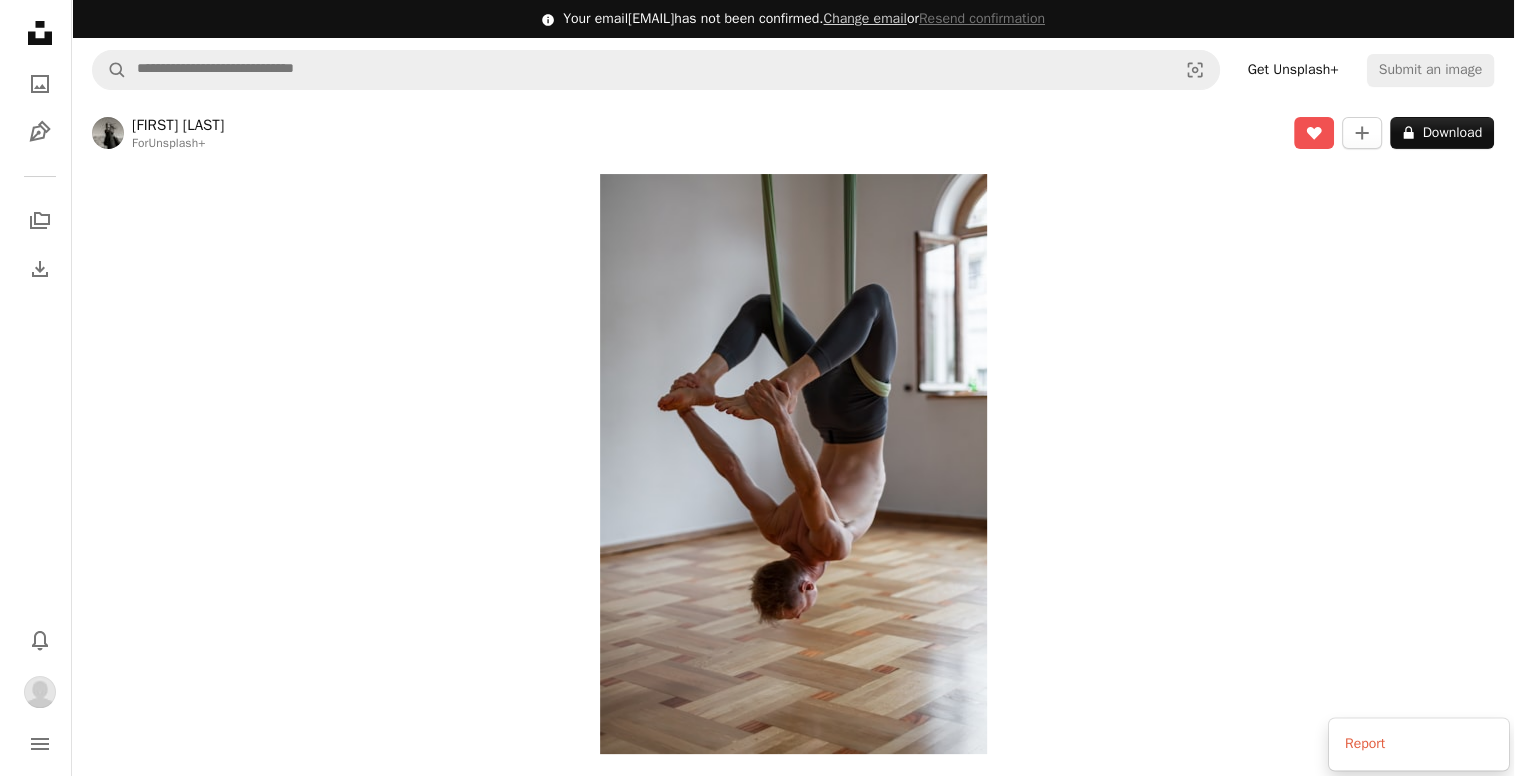 scroll, scrollTop: 0, scrollLeft: 0, axis: both 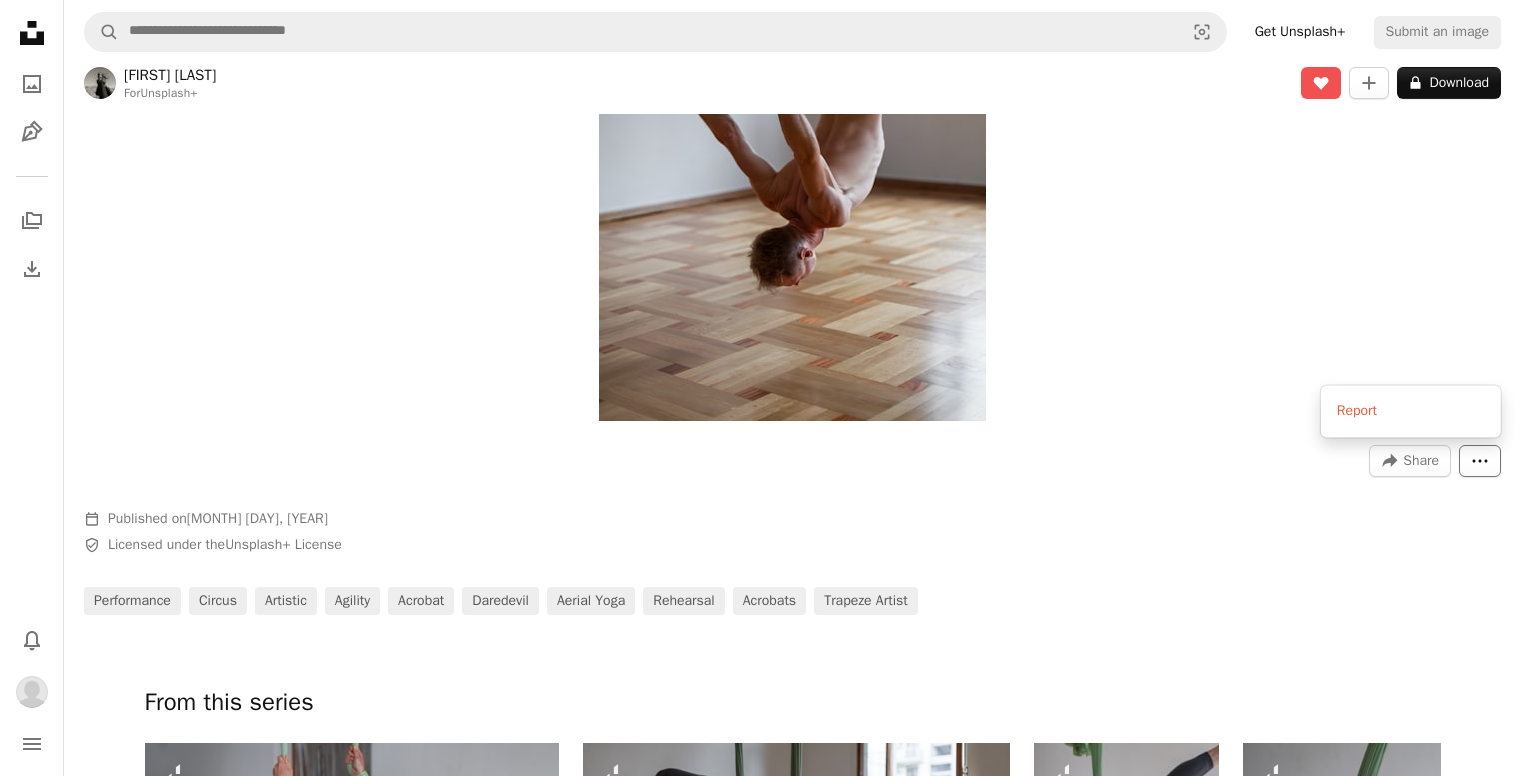 click on "More Actions" at bounding box center (1480, 461) 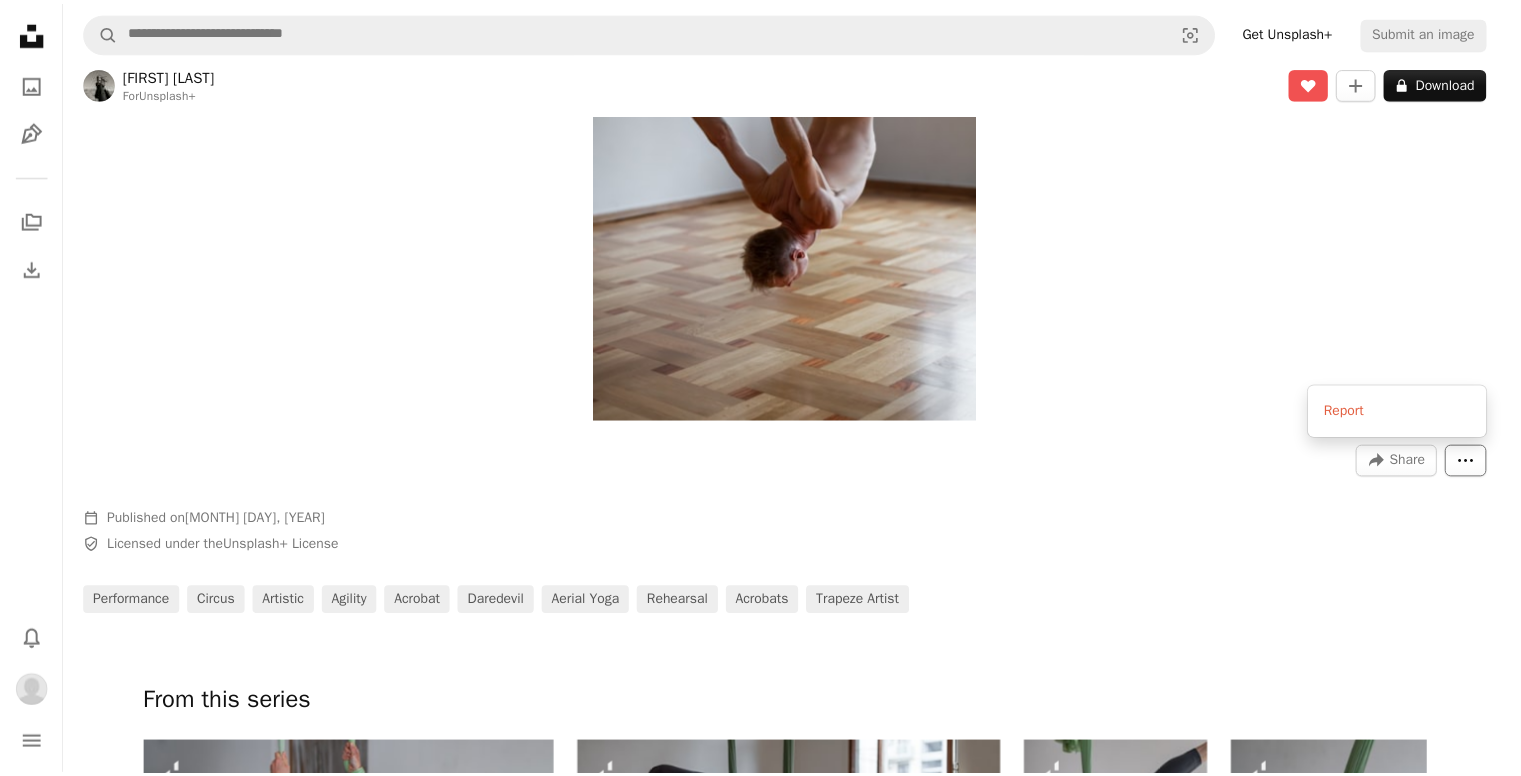 scroll, scrollTop: 333, scrollLeft: 0, axis: vertical 